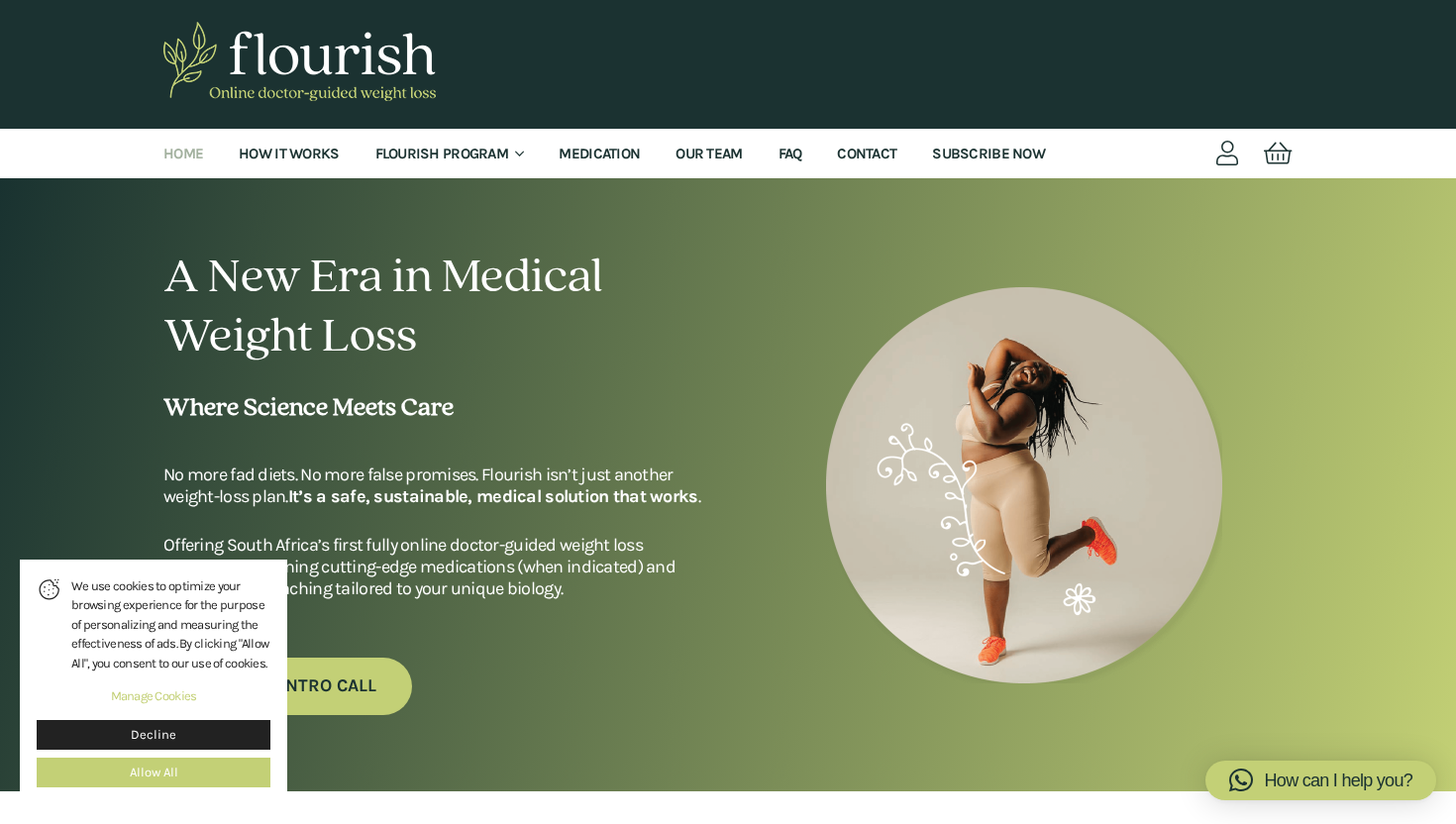 scroll, scrollTop: 0, scrollLeft: 0, axis: both 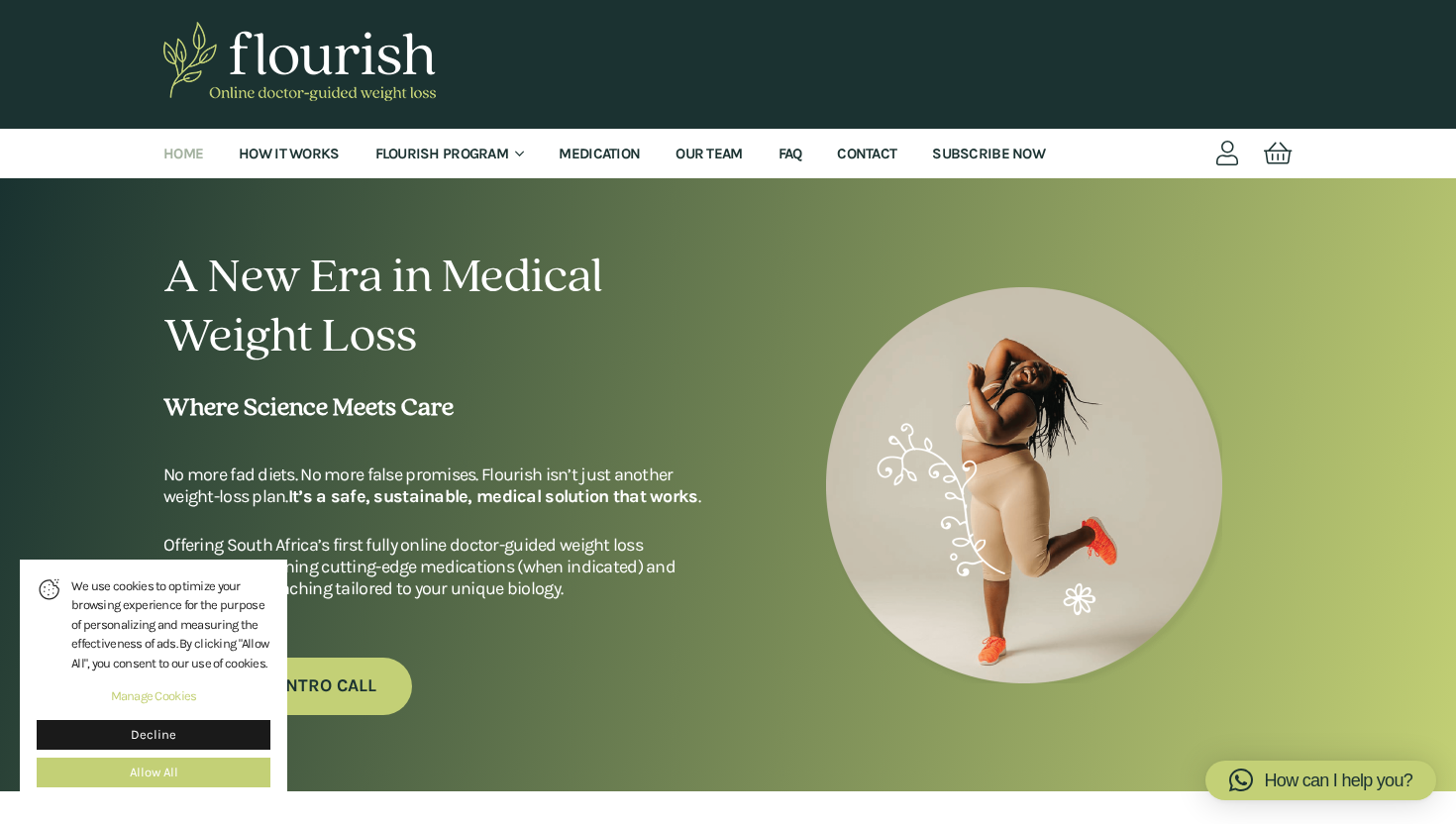click on "Decline" at bounding box center (154, 735) 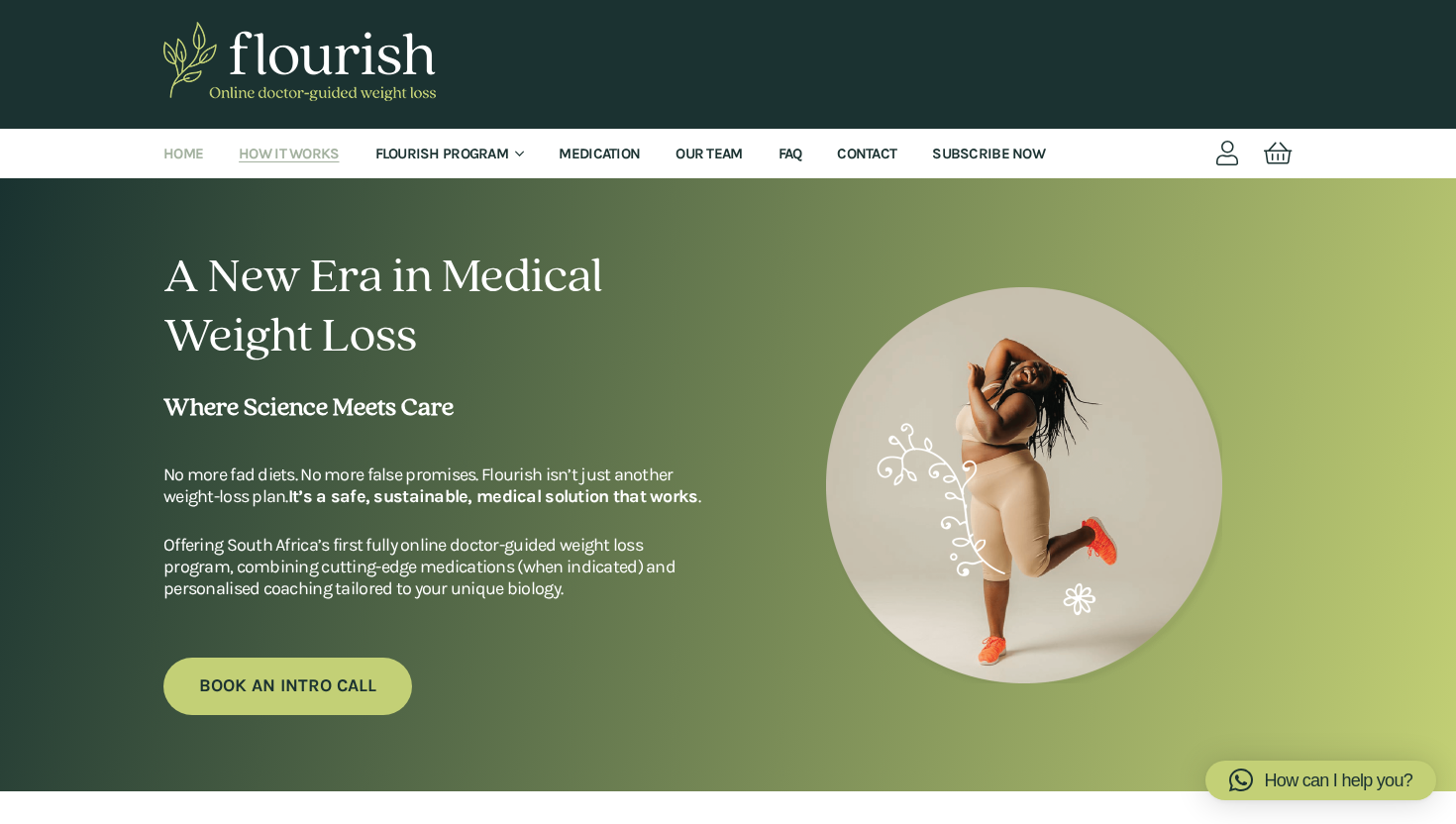 click on "How It Works" at bounding box center [288, 154] 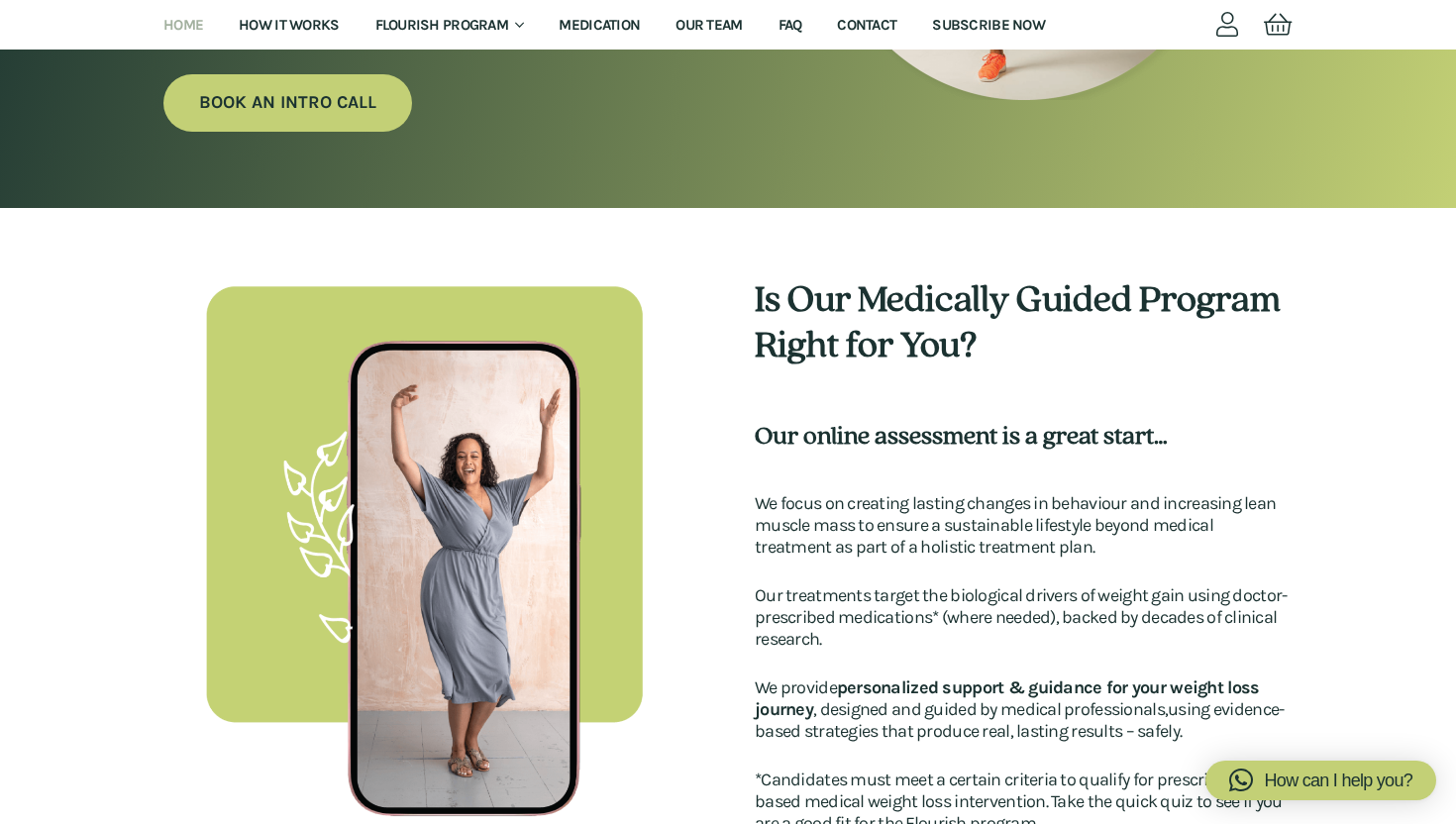 scroll, scrollTop: 604, scrollLeft: 0, axis: vertical 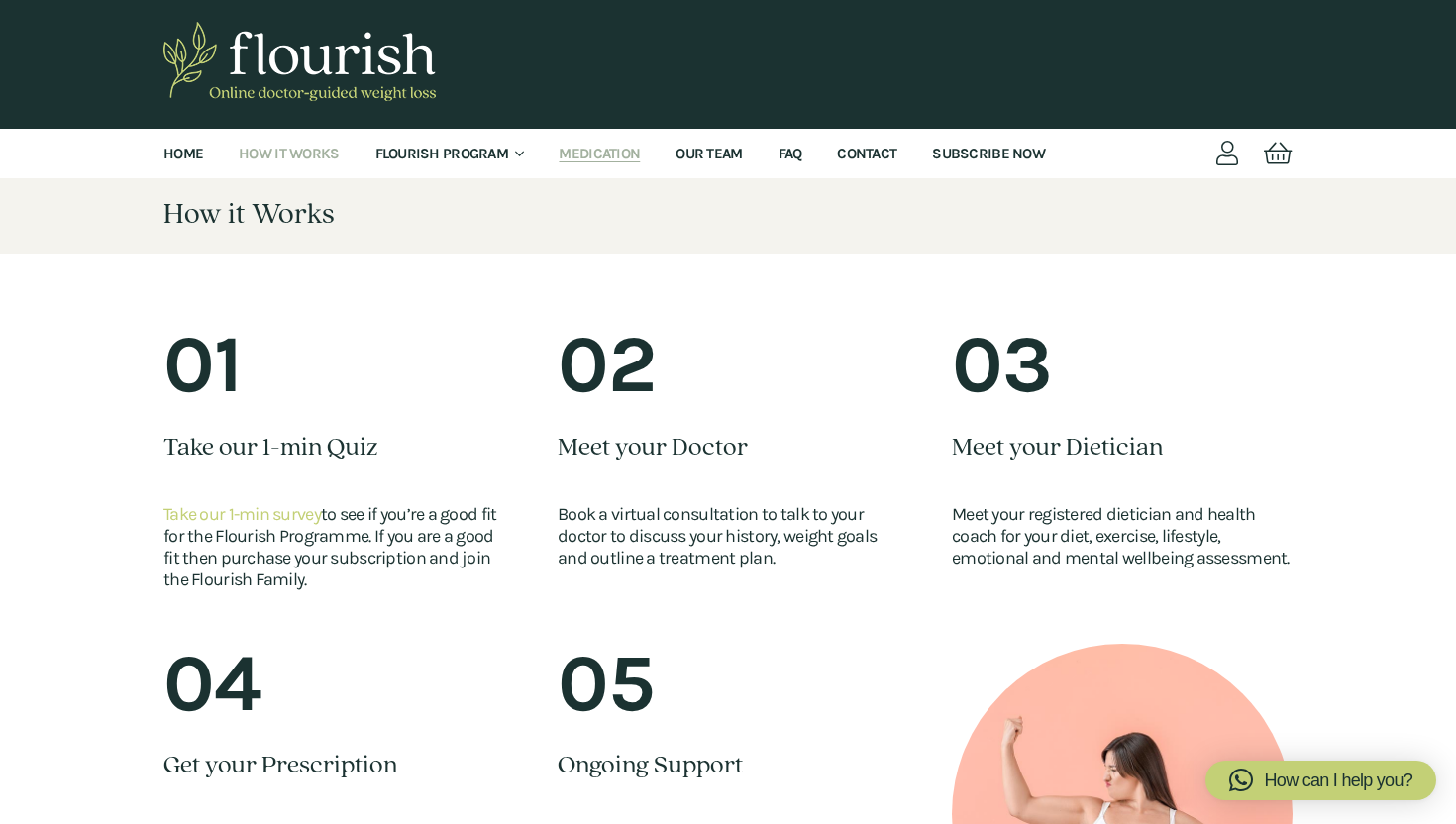 click on "Medication" at bounding box center [599, 154] 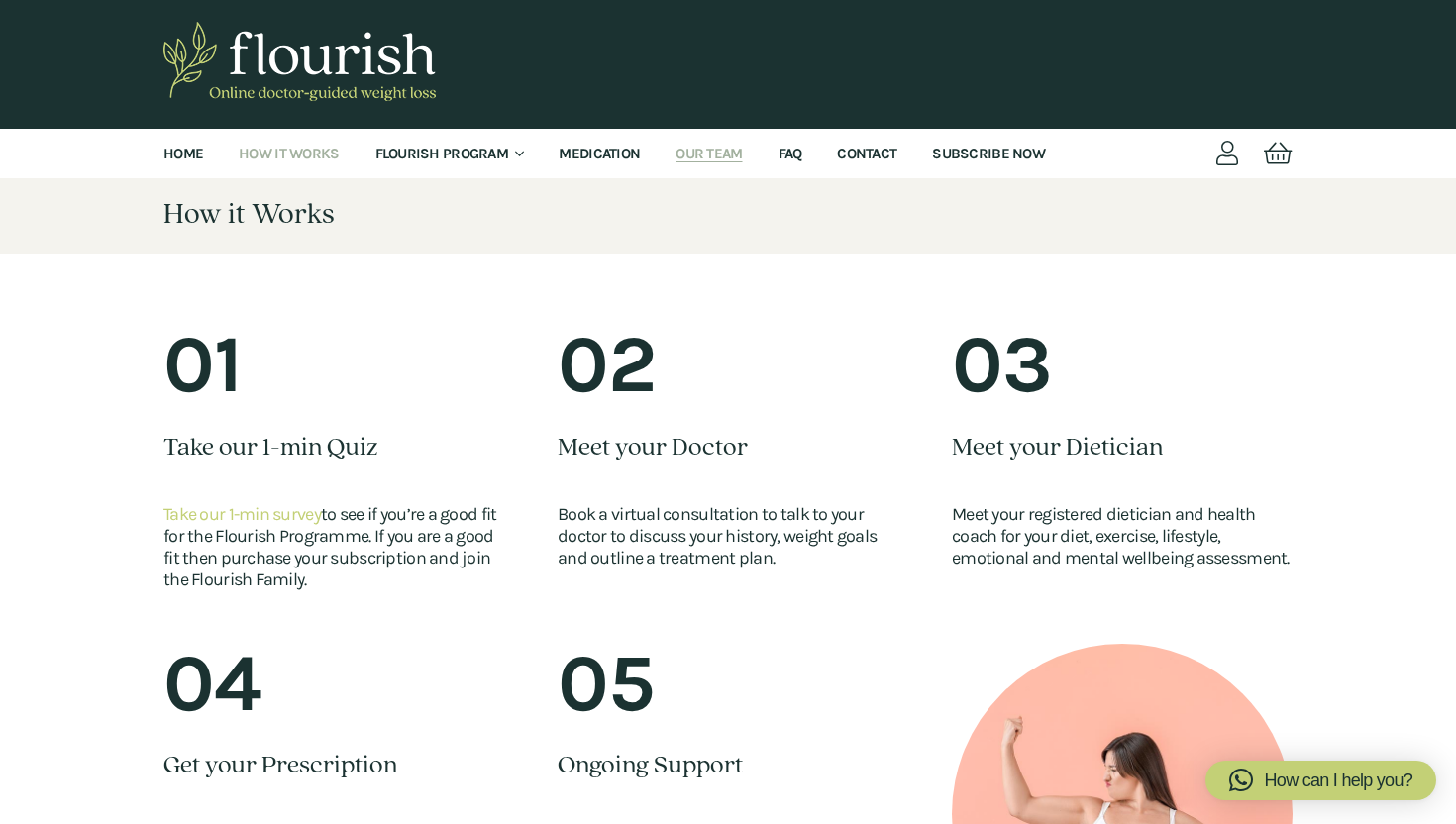 click on "Our Team" at bounding box center (708, 154) 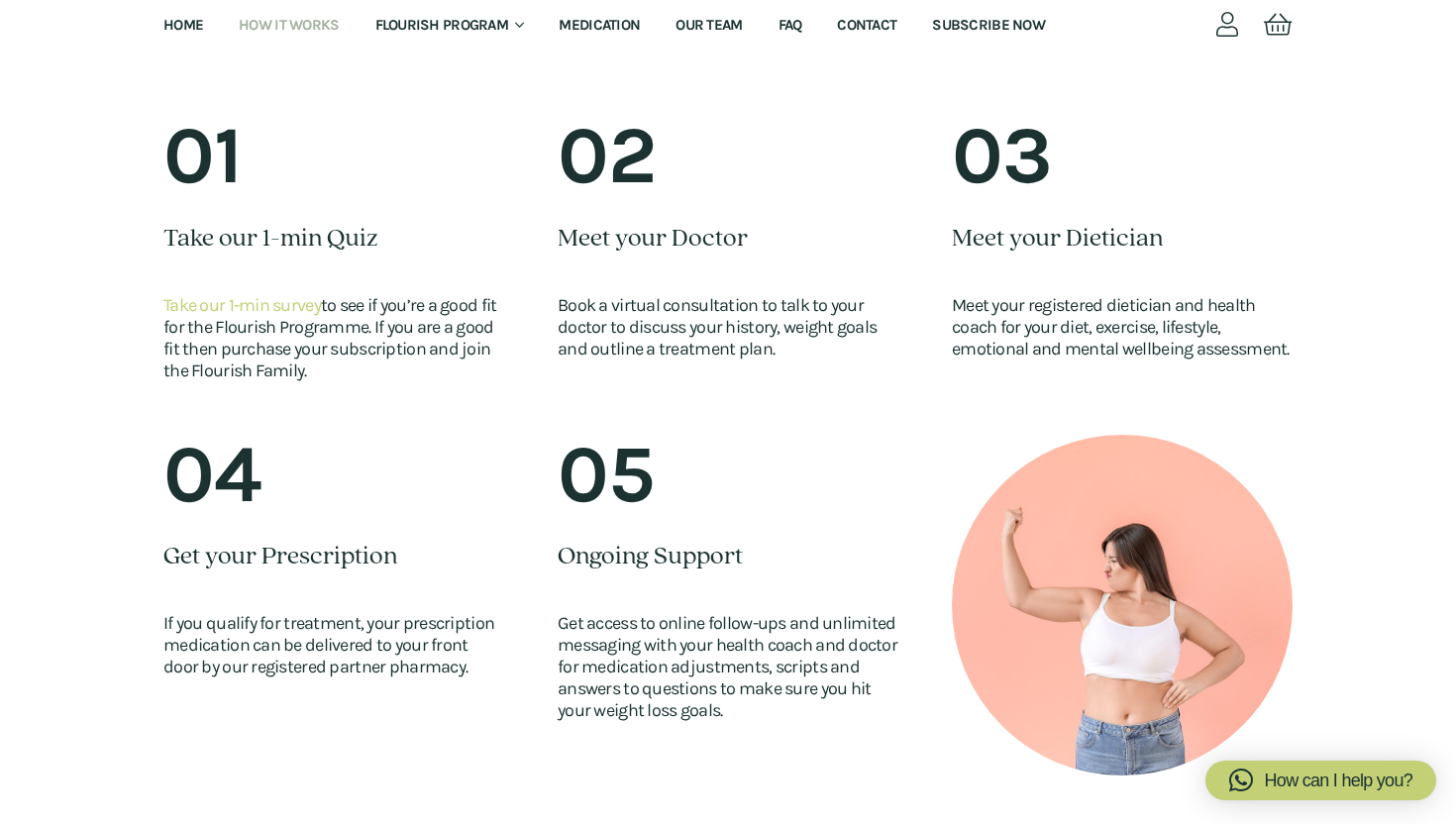 scroll, scrollTop: 0, scrollLeft: 0, axis: both 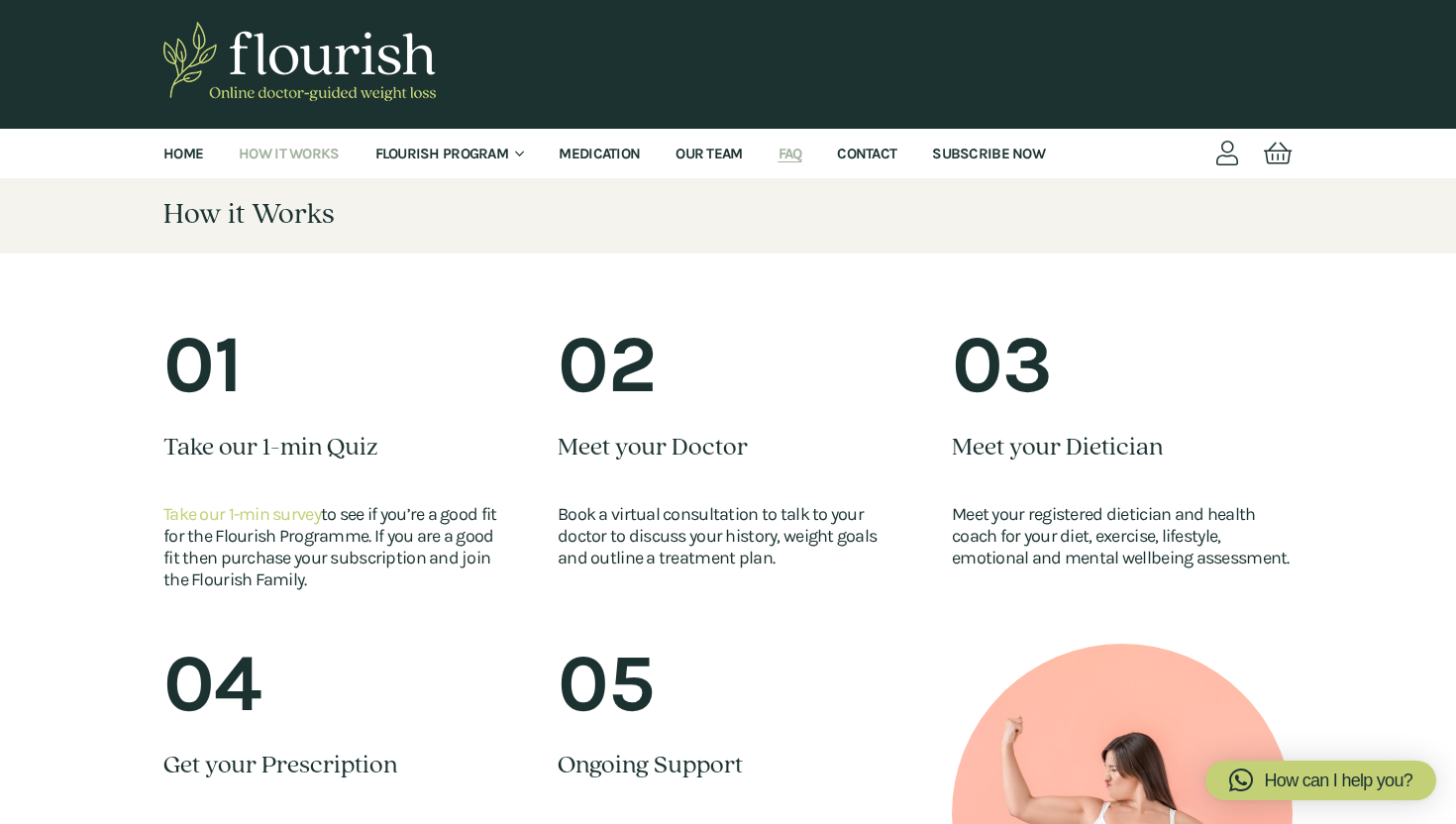 click on "FAQ" at bounding box center [790, 154] 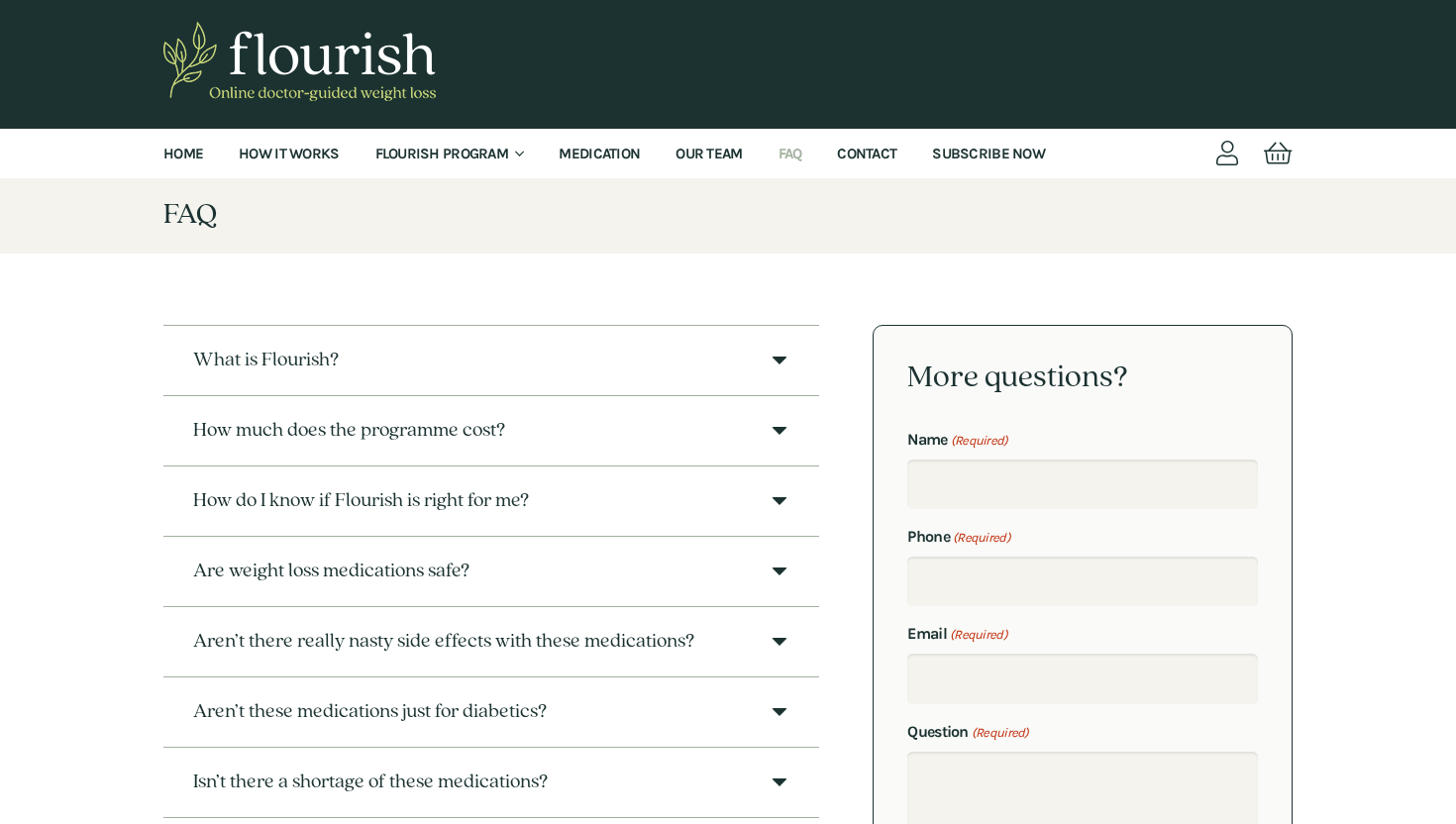 scroll, scrollTop: 0, scrollLeft: 0, axis: both 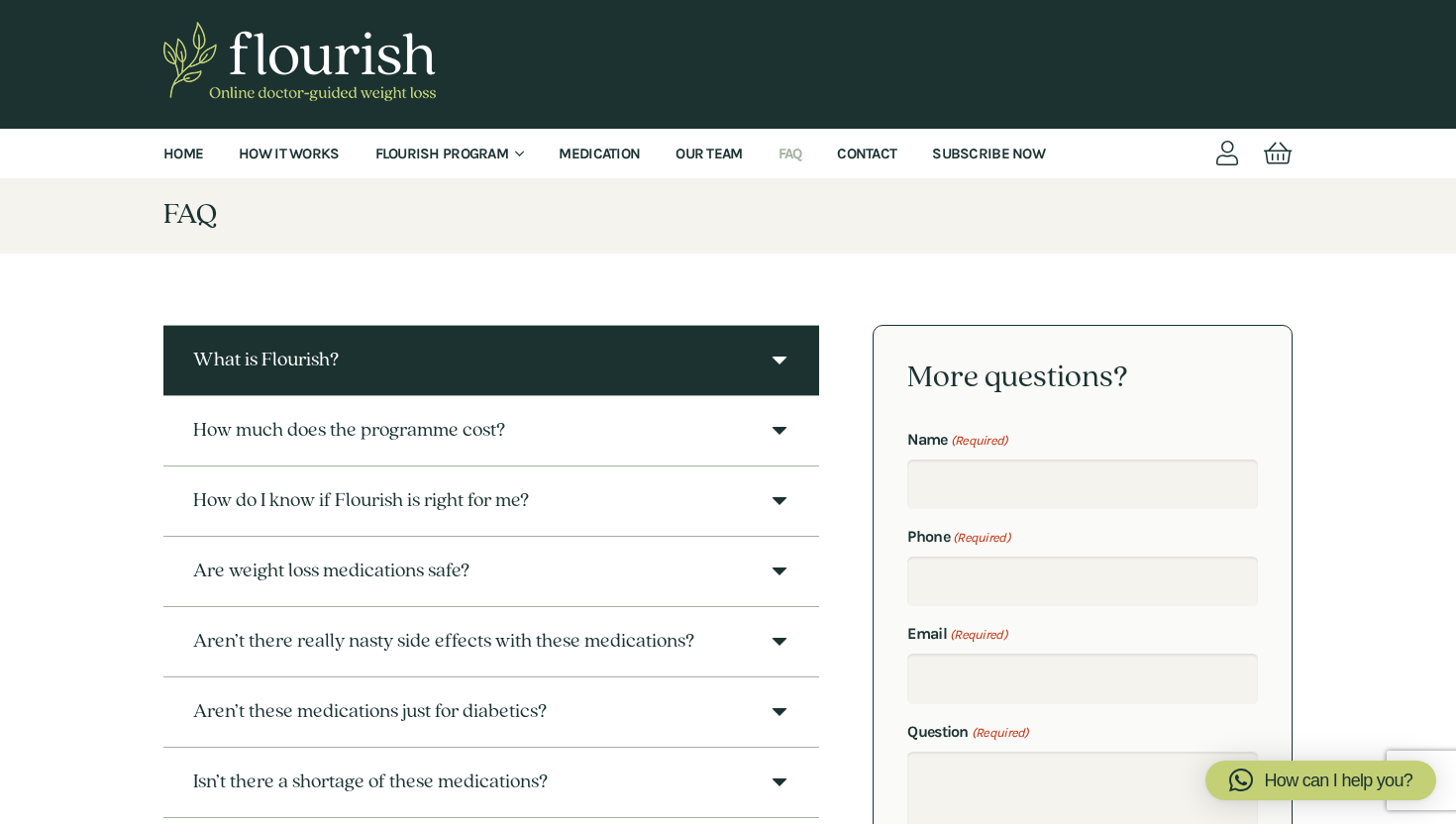 click on "What is Flourish?" at bounding box center [491, 360] 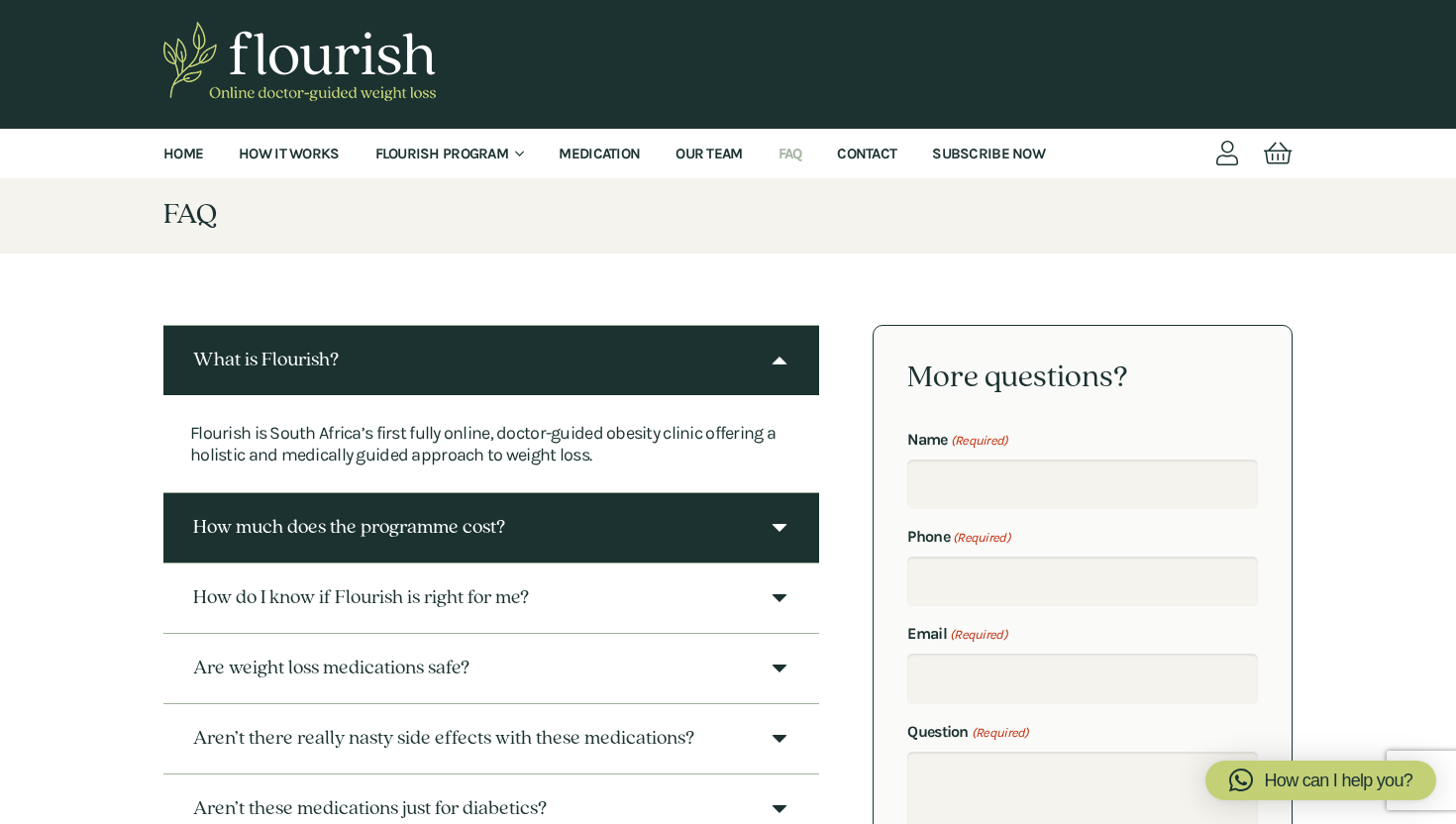 click on "How much does the programme cost?" at bounding box center (491, 528) 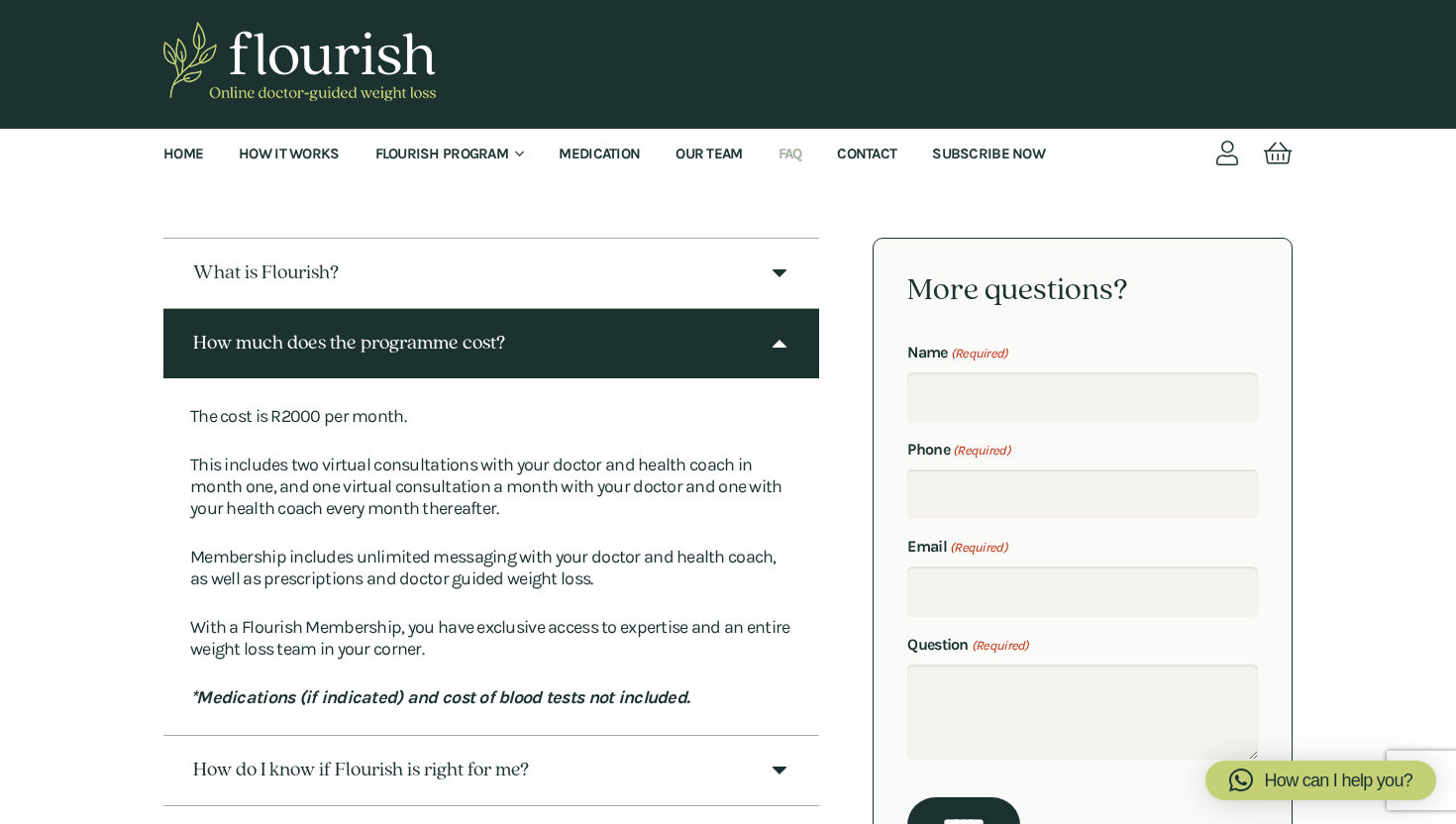 scroll, scrollTop: 116, scrollLeft: 0, axis: vertical 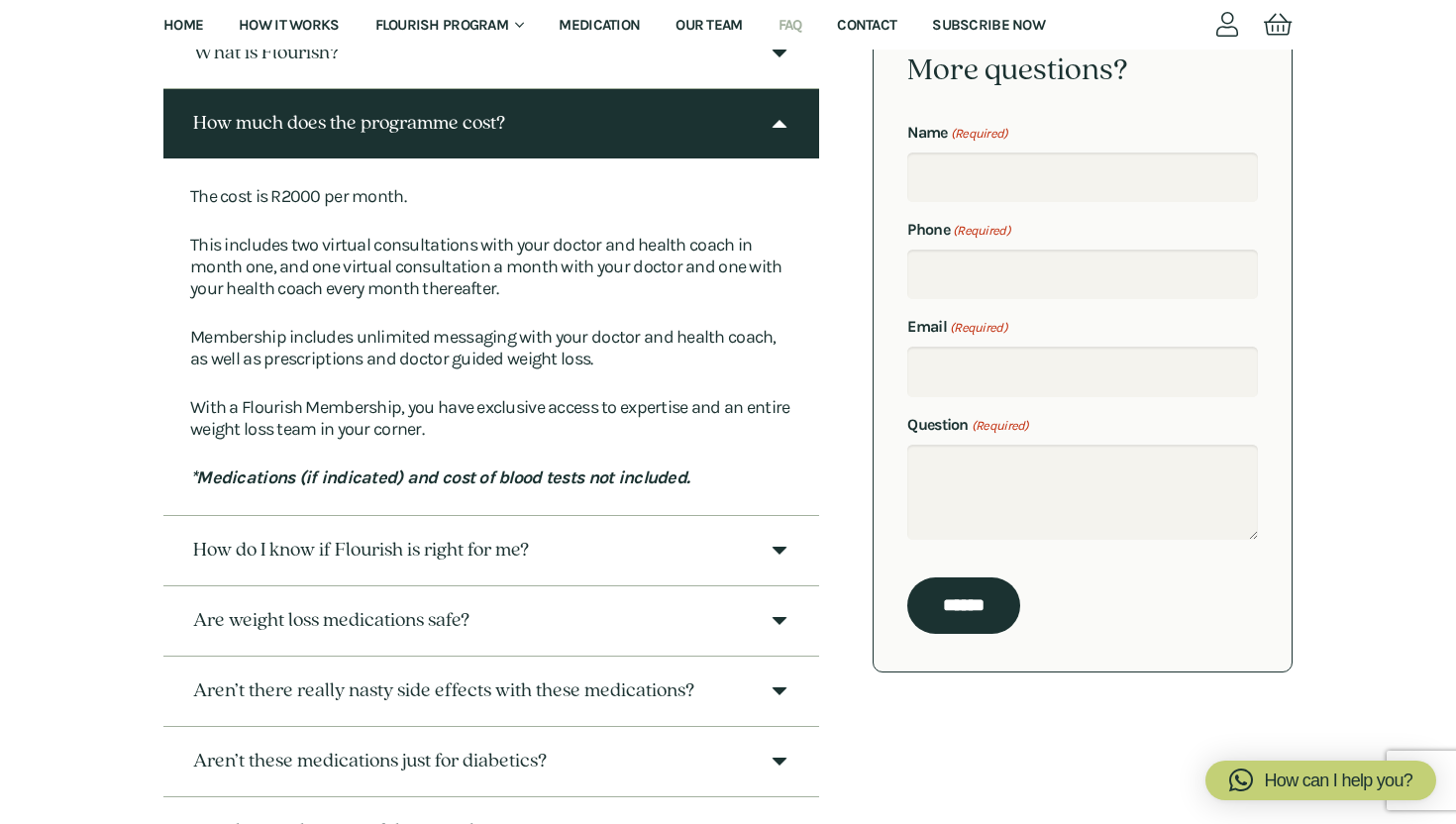 click at bounding box center [780, 124] 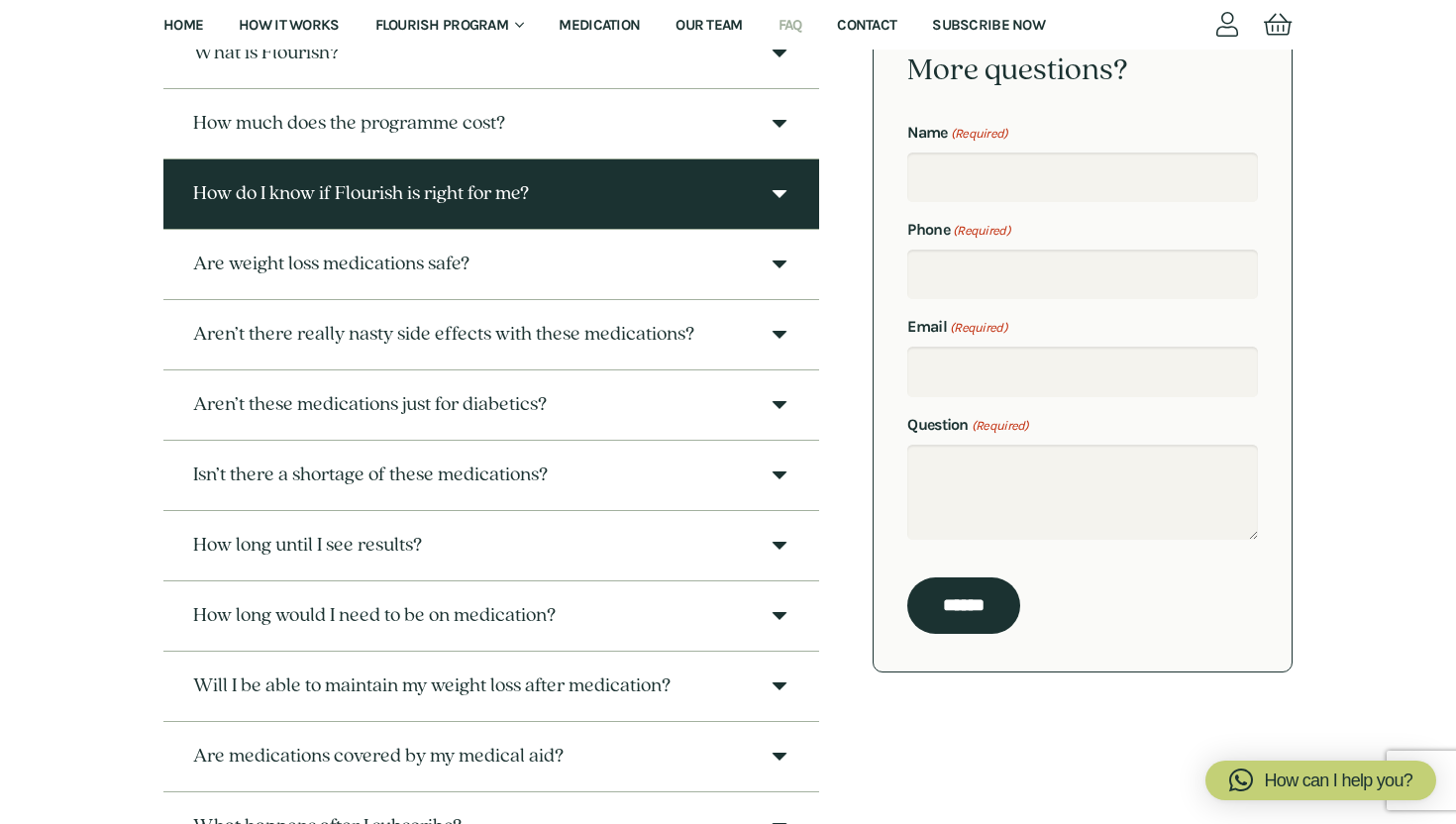 click on "How do I know if Flourish is right for me?" at bounding box center (491, 194) 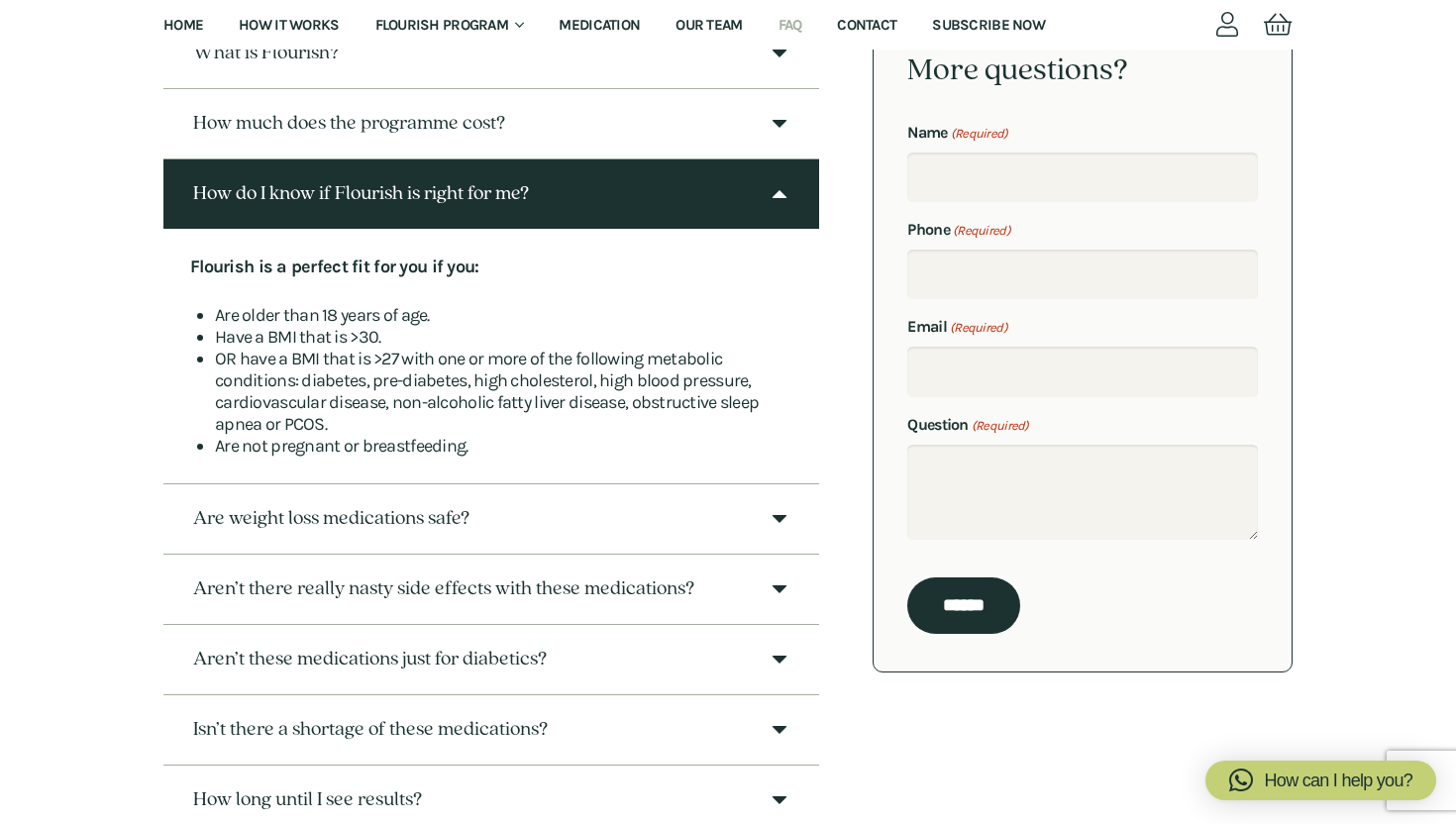 click on "How do I know if Flourish is right for me?" at bounding box center [491, 194] 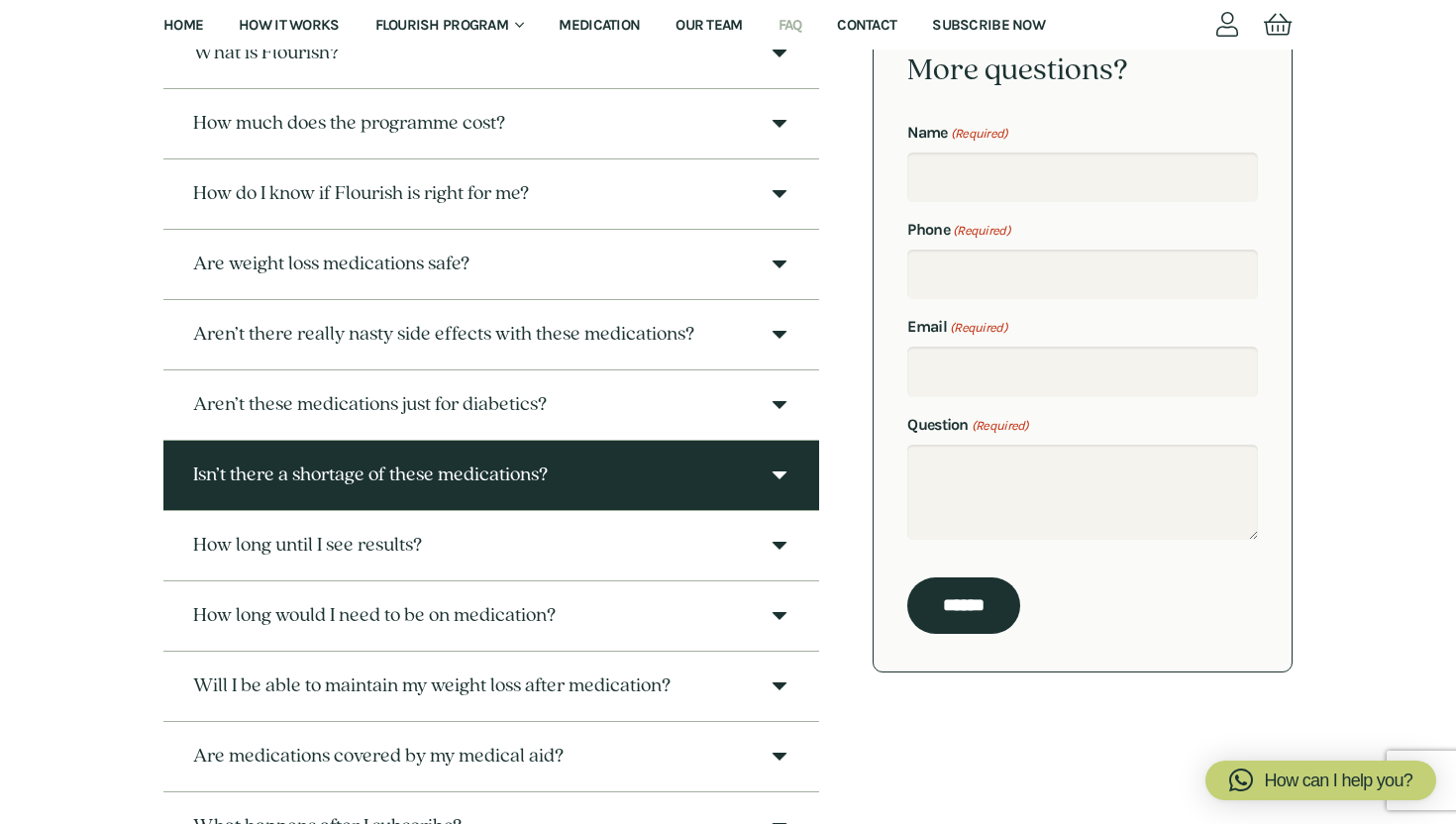 click on "Isn’t there a shortage of these medications?" at bounding box center [491, 475] 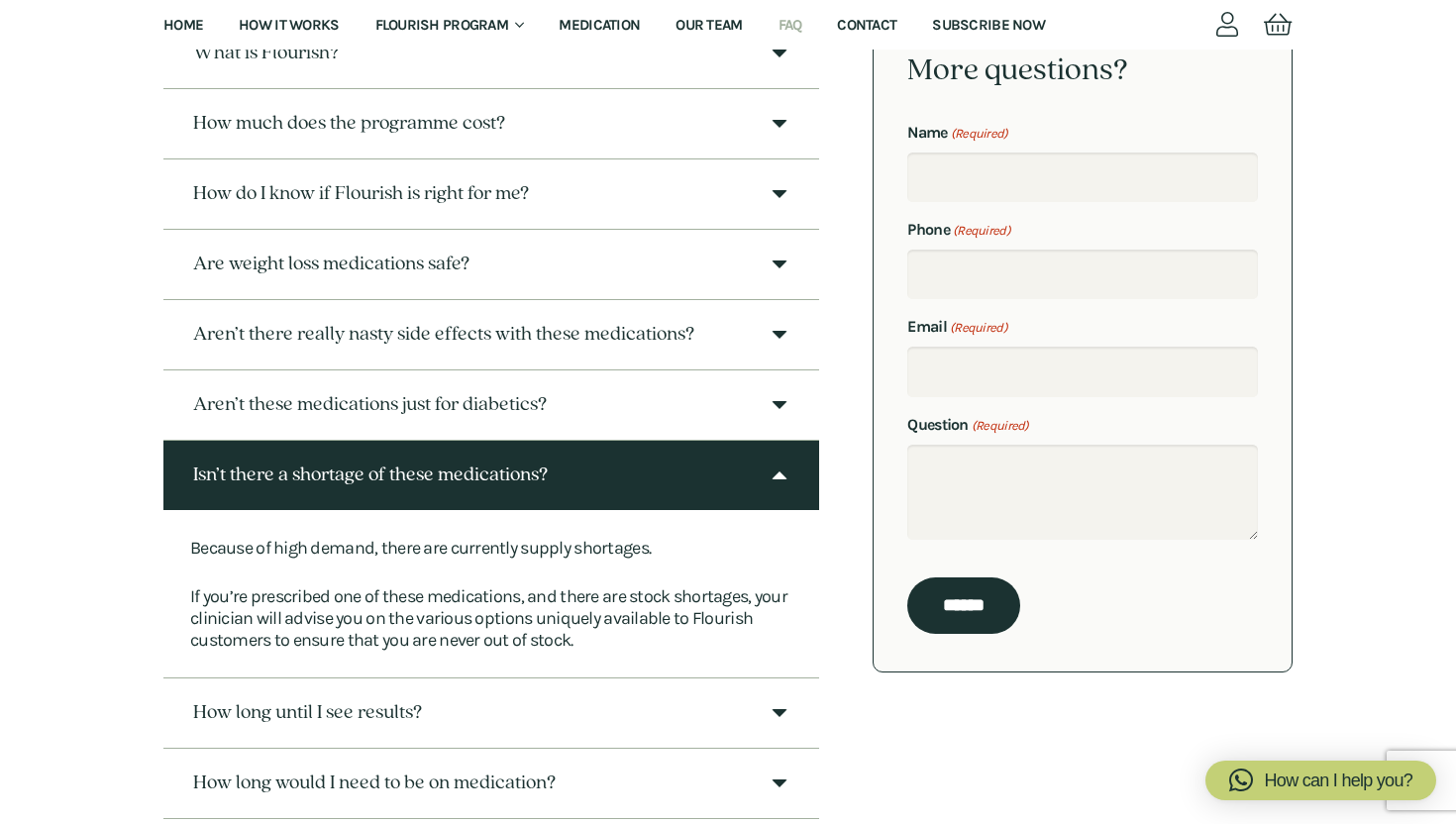 click at bounding box center [780, 475] 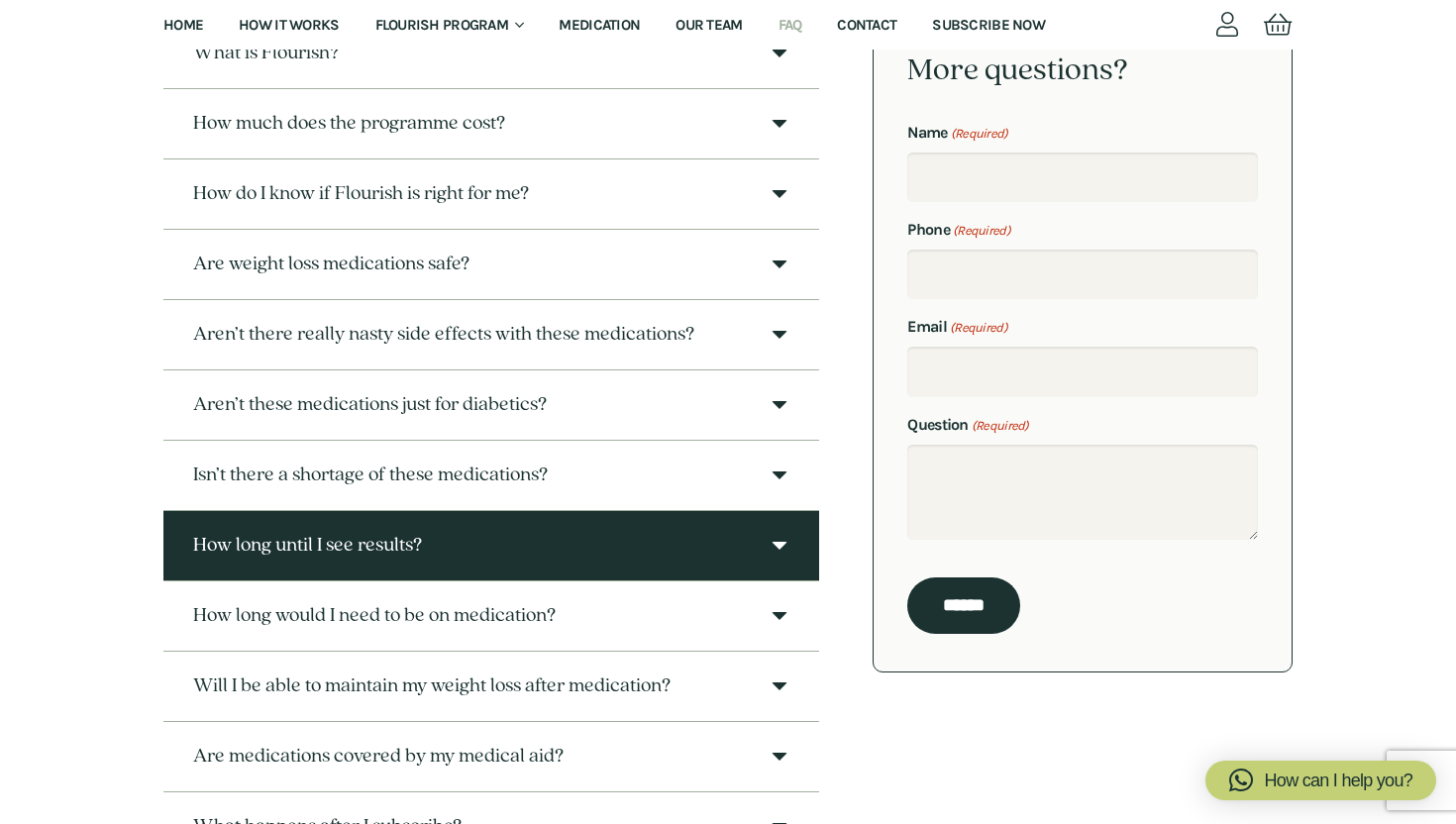 click at bounding box center [780, 546] 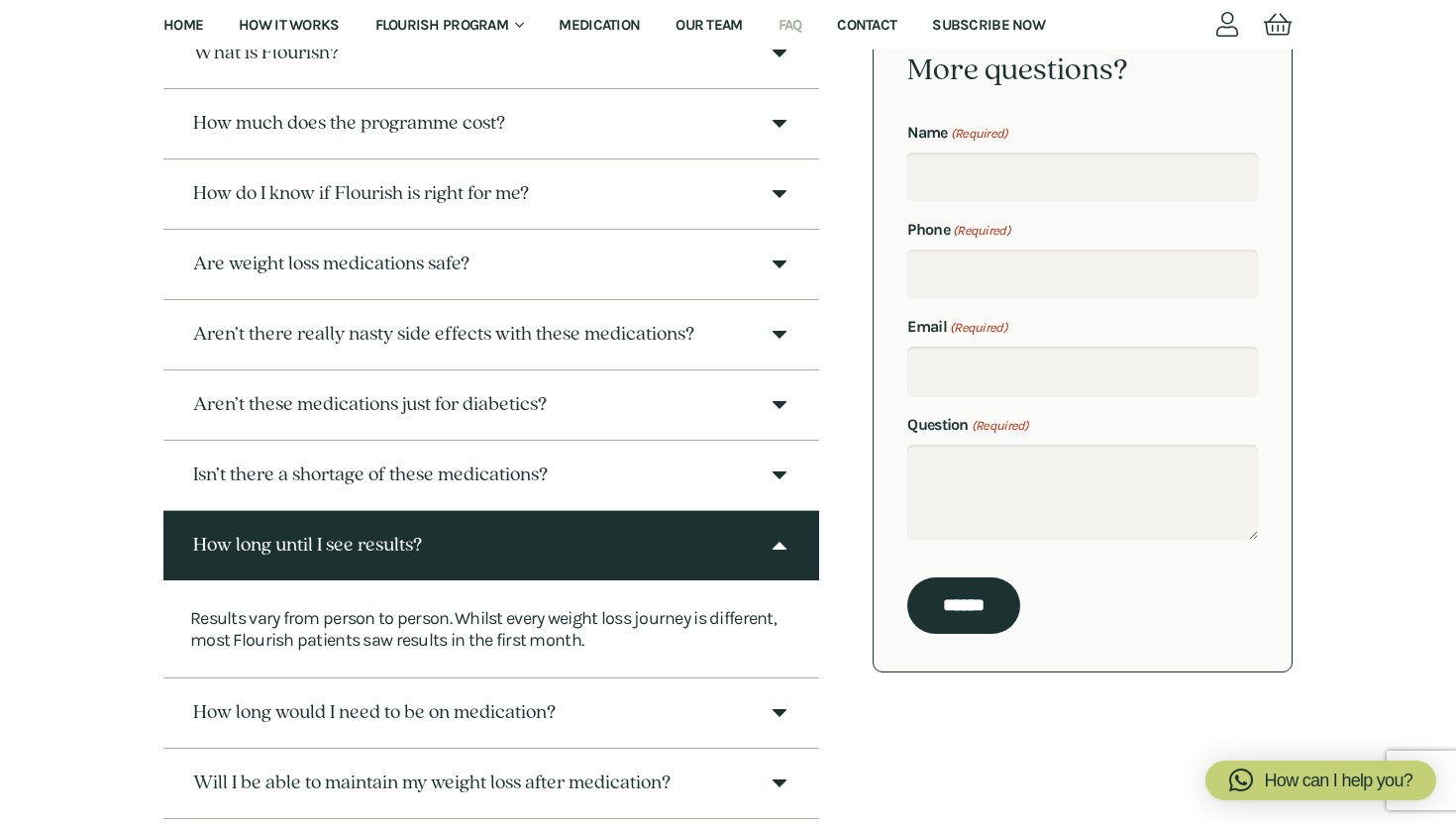 click at bounding box center [780, 546] 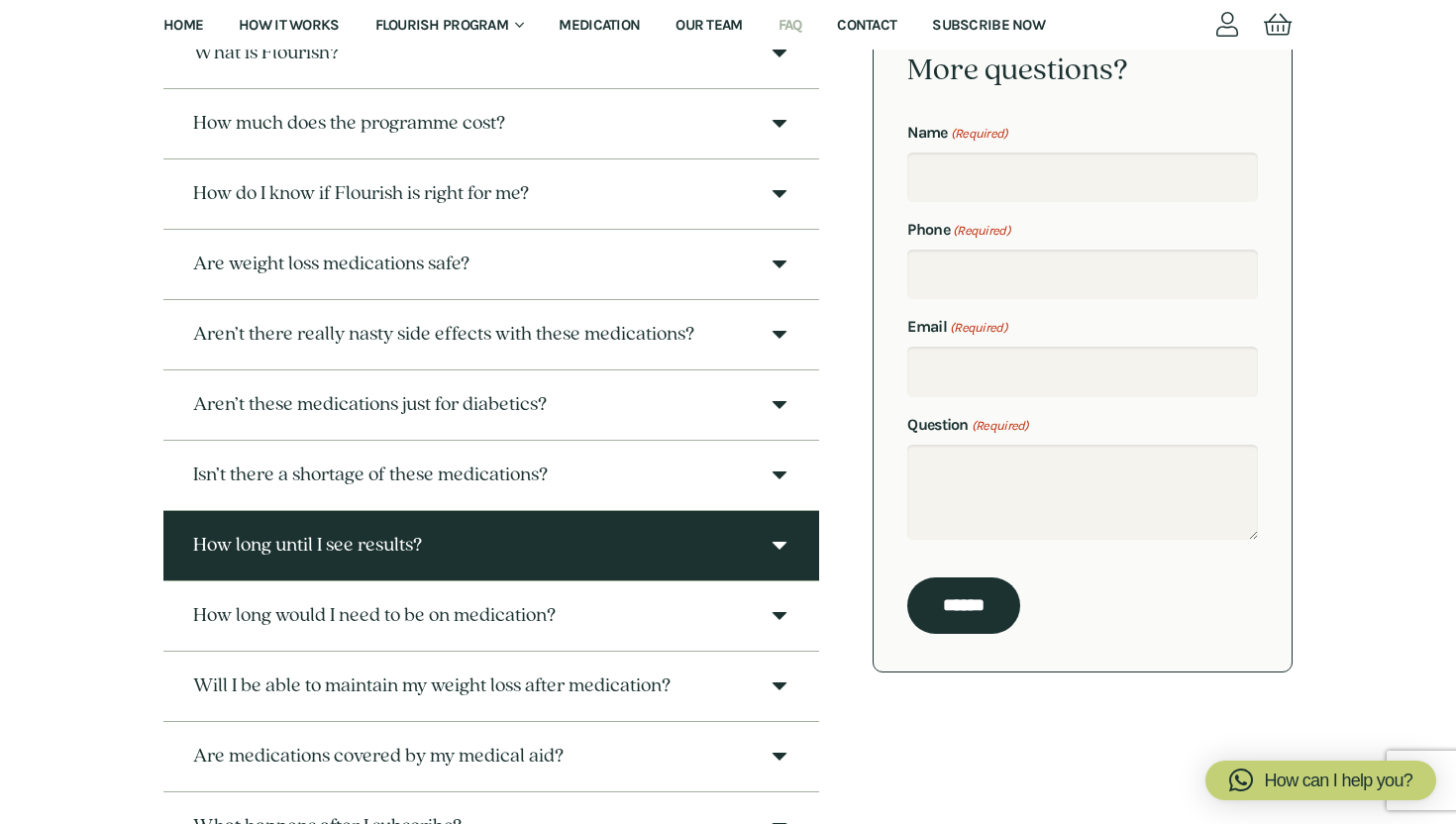 click at bounding box center [780, 546] 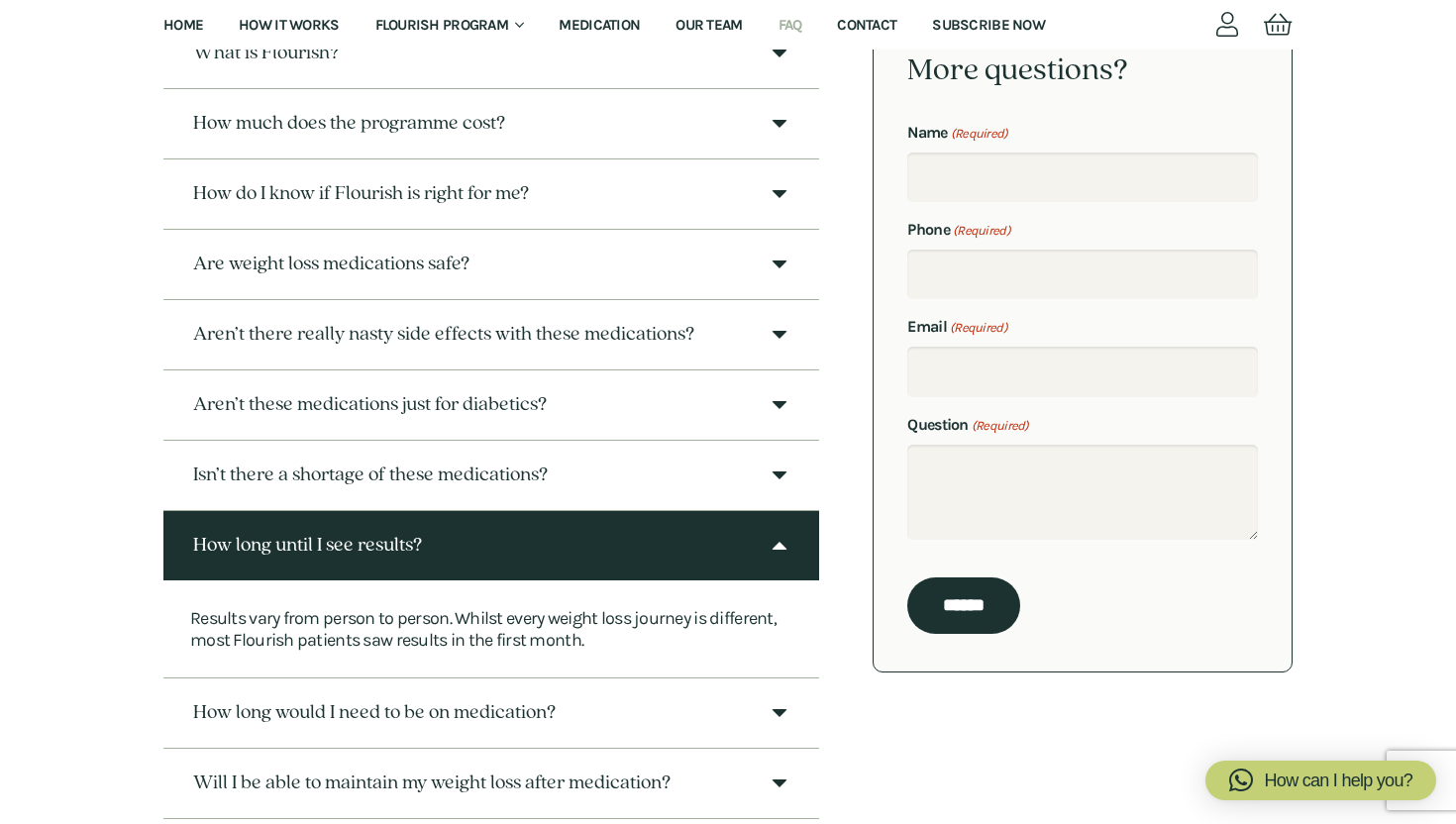 click at bounding box center (780, 546) 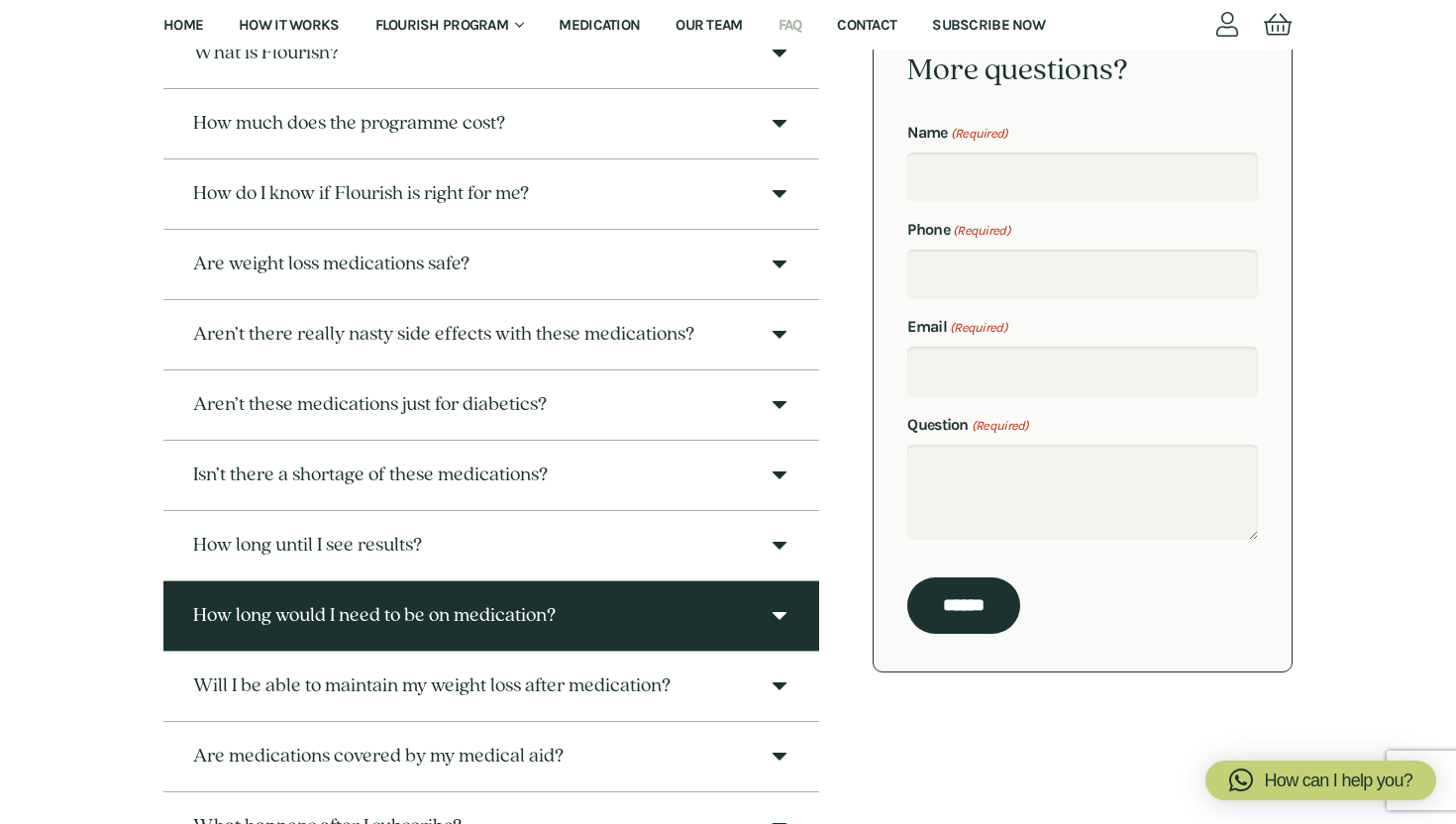 click at bounding box center (780, 616) 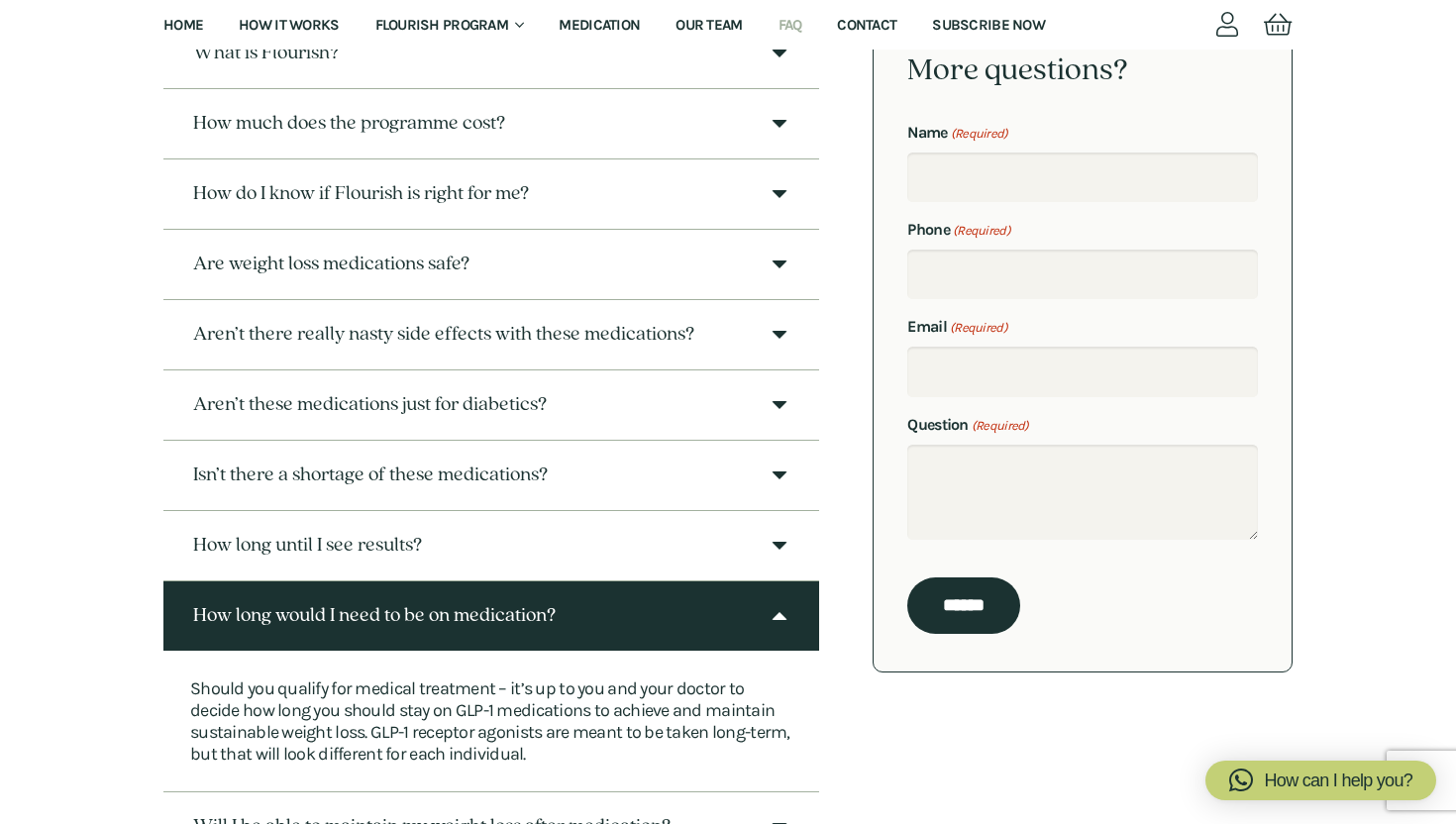 click at bounding box center (780, 616) 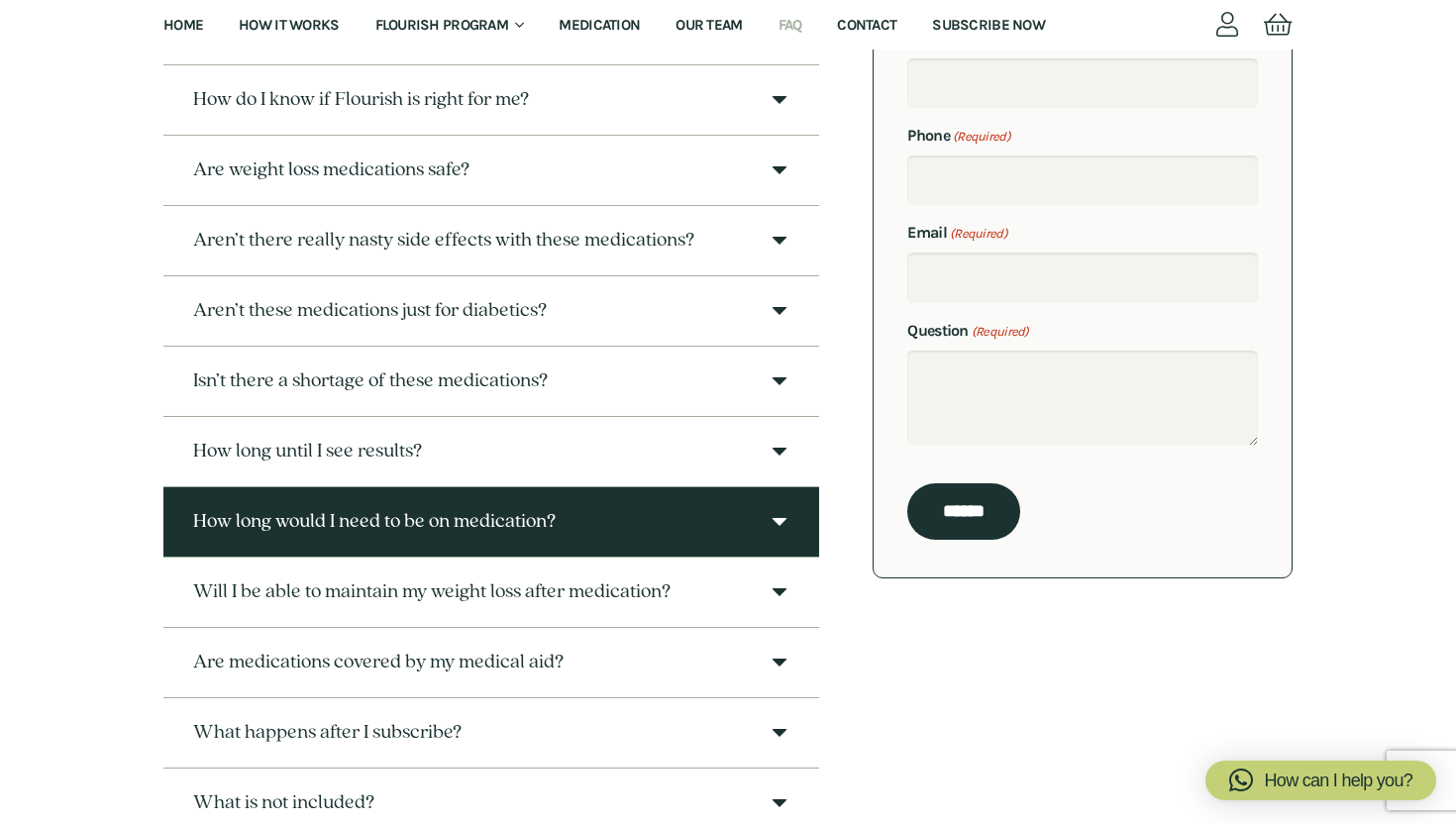 scroll, scrollTop: 454, scrollLeft: 0, axis: vertical 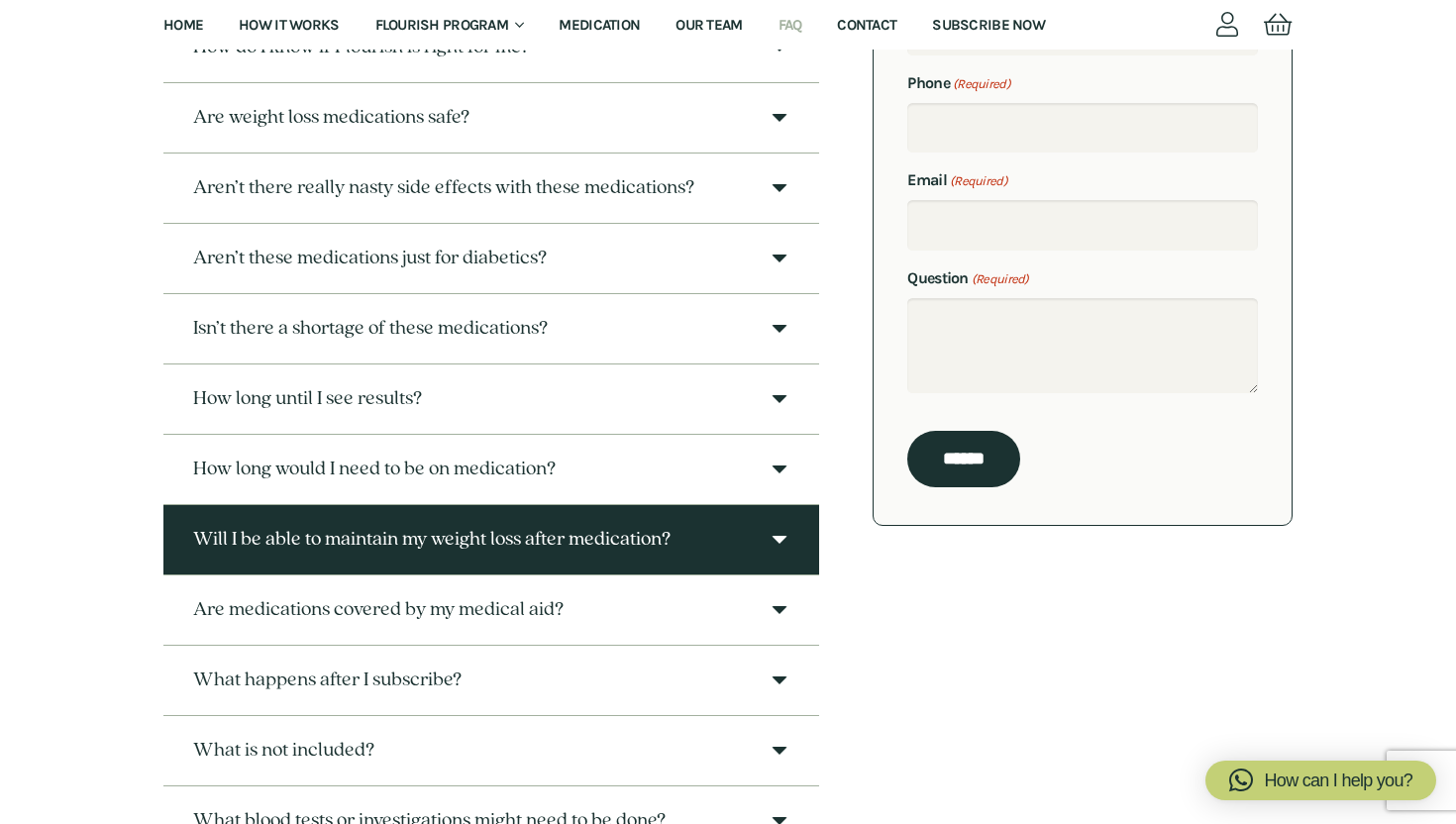 click at bounding box center [780, 540] 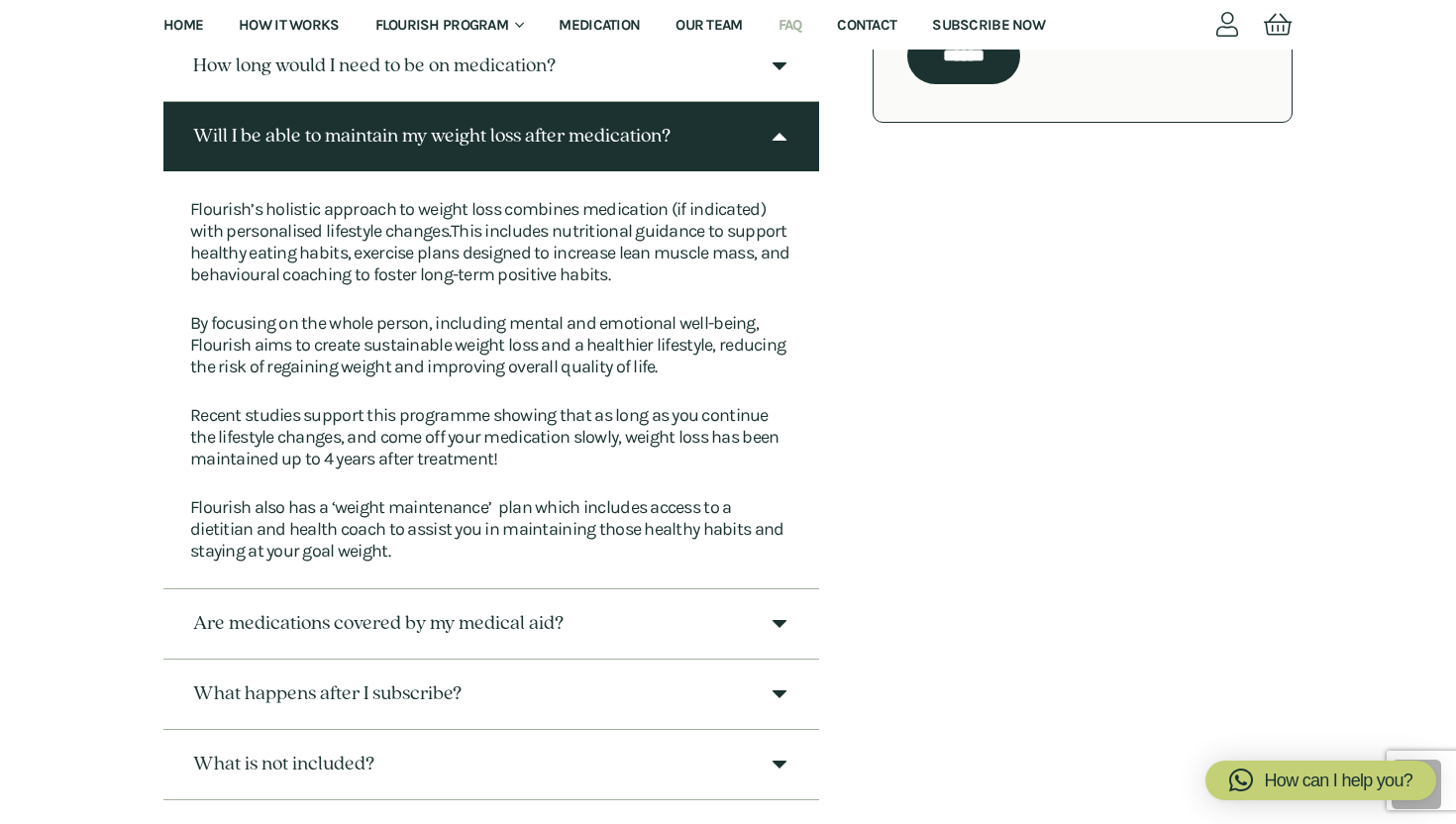 scroll, scrollTop: 858, scrollLeft: 0, axis: vertical 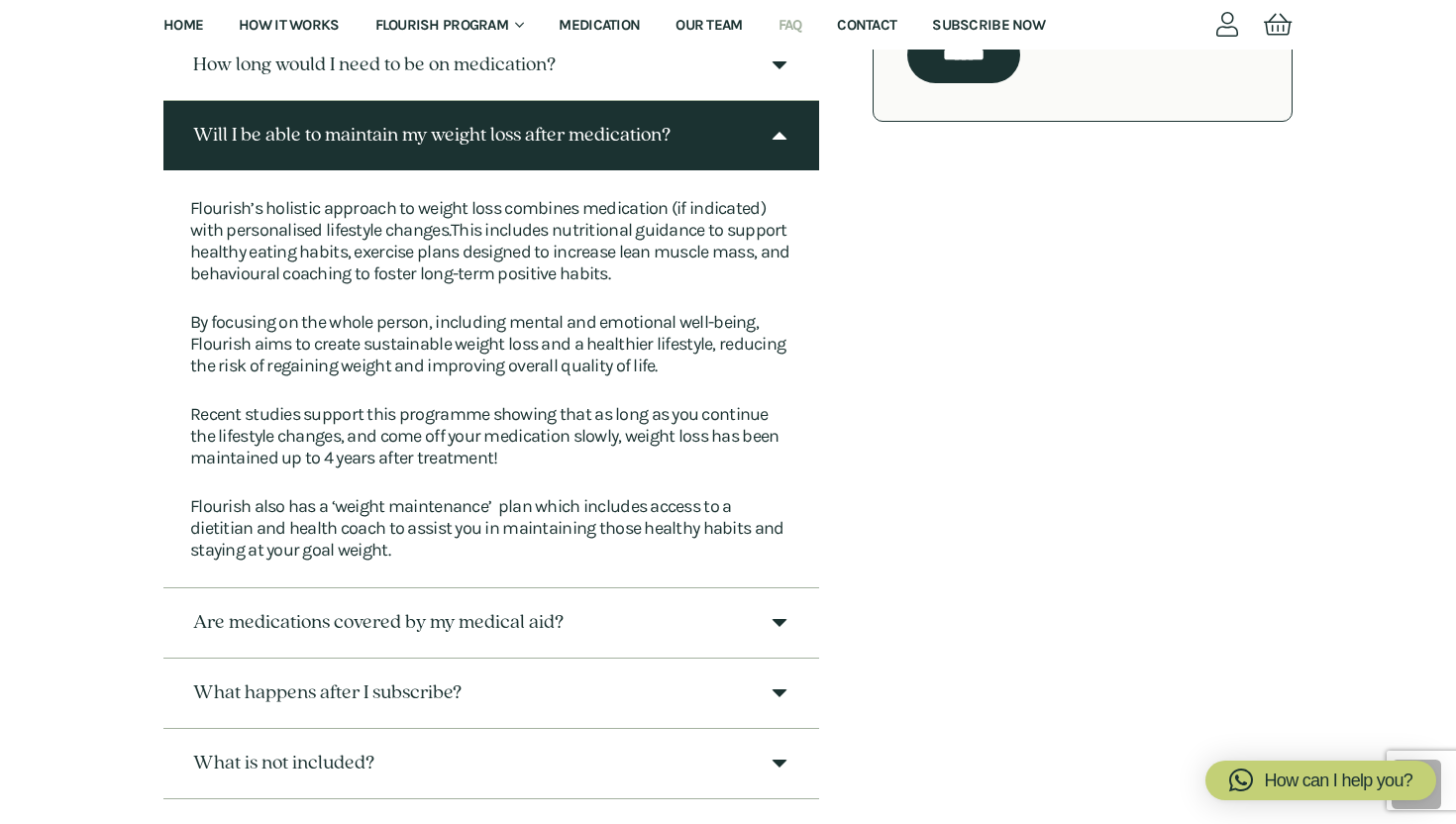 click at bounding box center (780, 136) 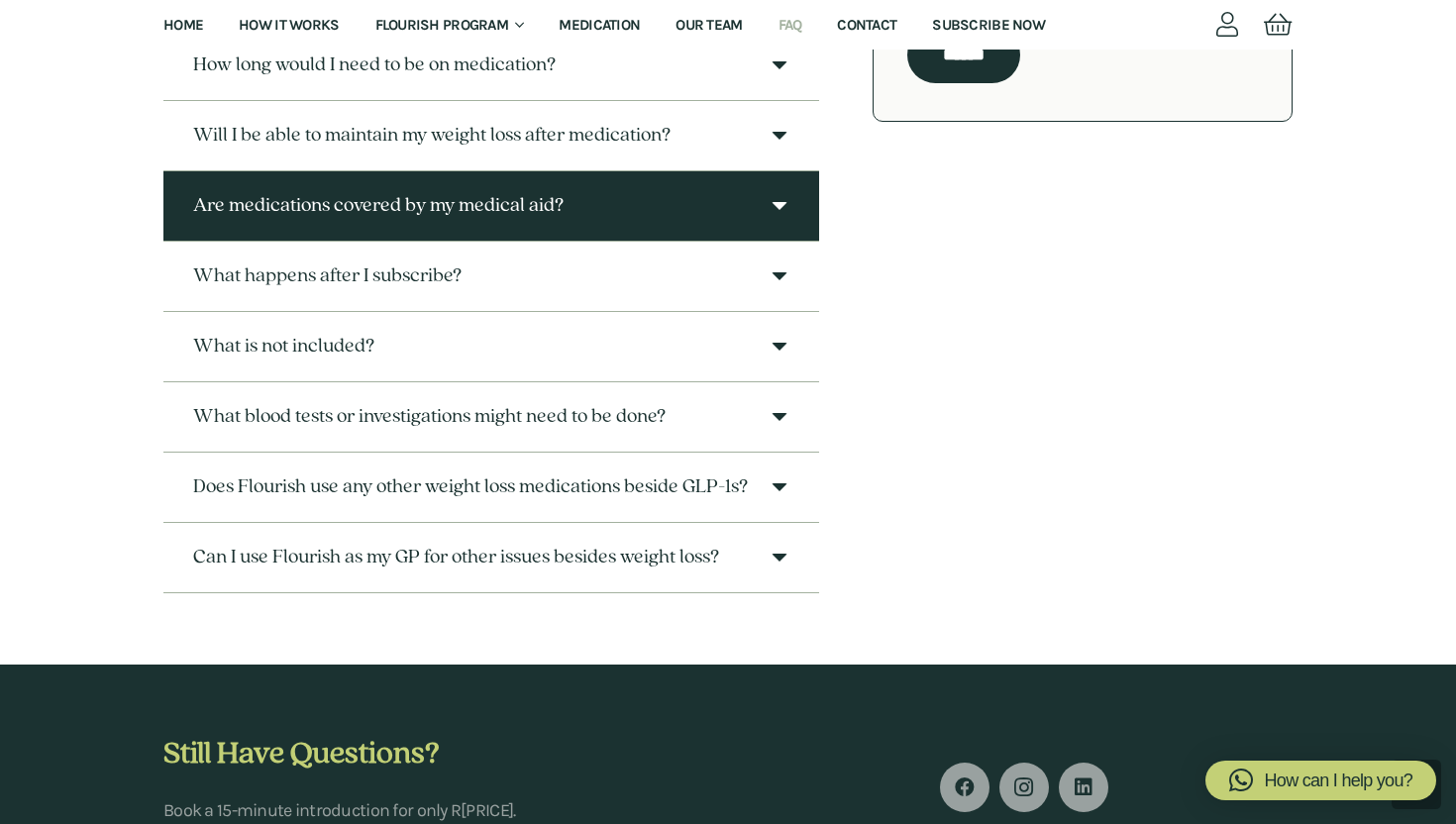 click on "Are medications covered by my medical aid?" at bounding box center (491, 206) 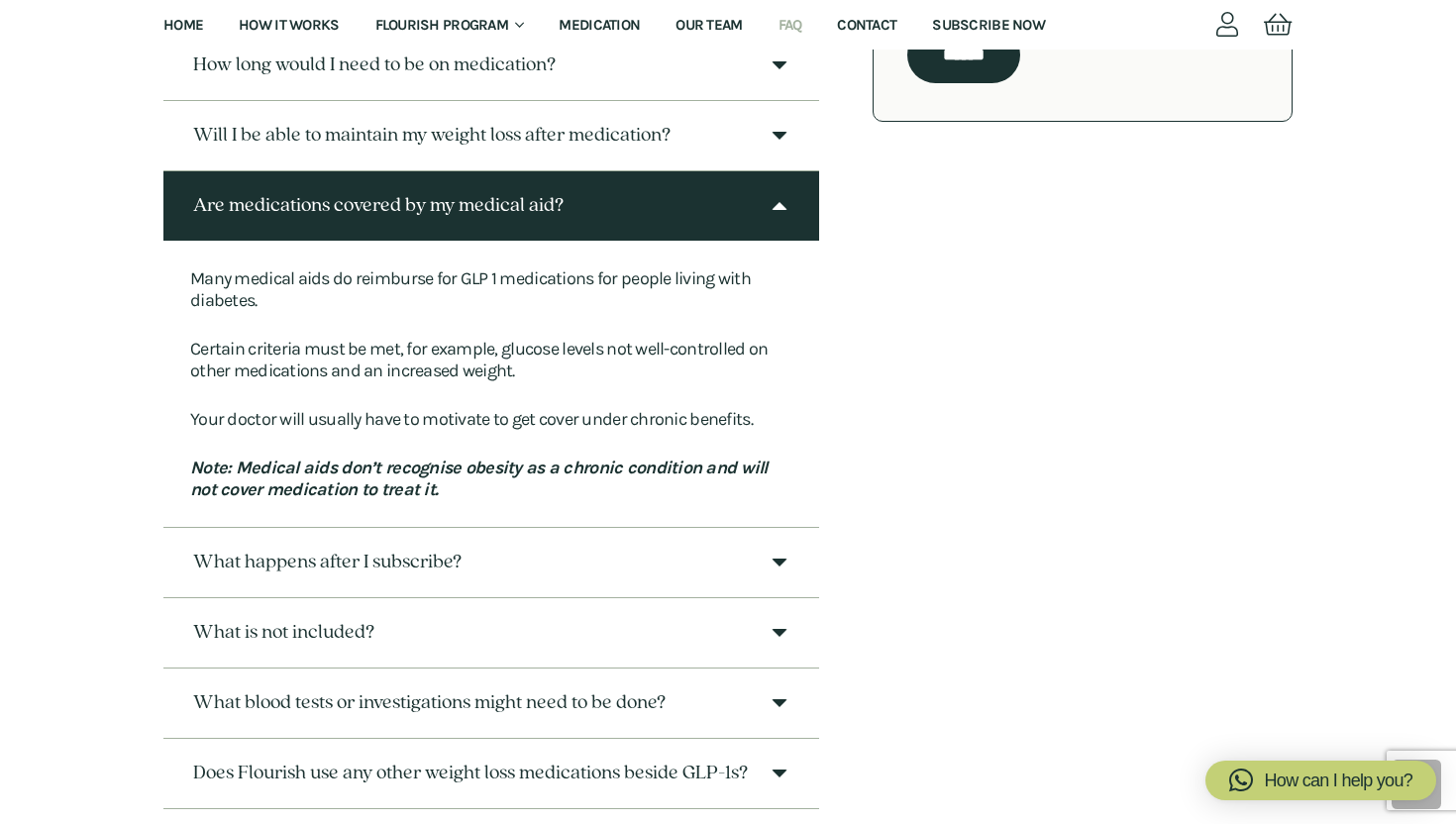 click at bounding box center (780, 206) 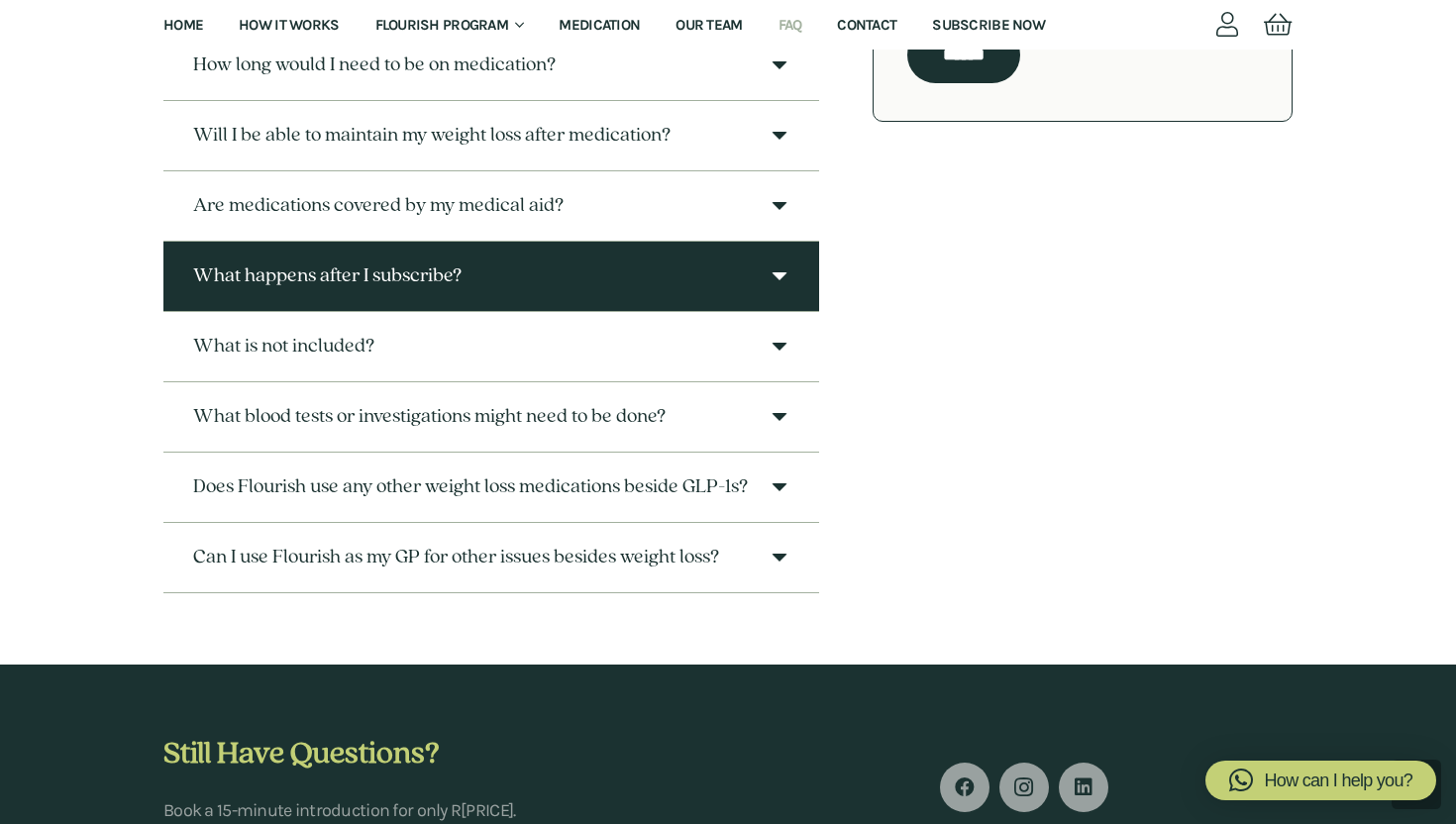 click at bounding box center [780, 276] 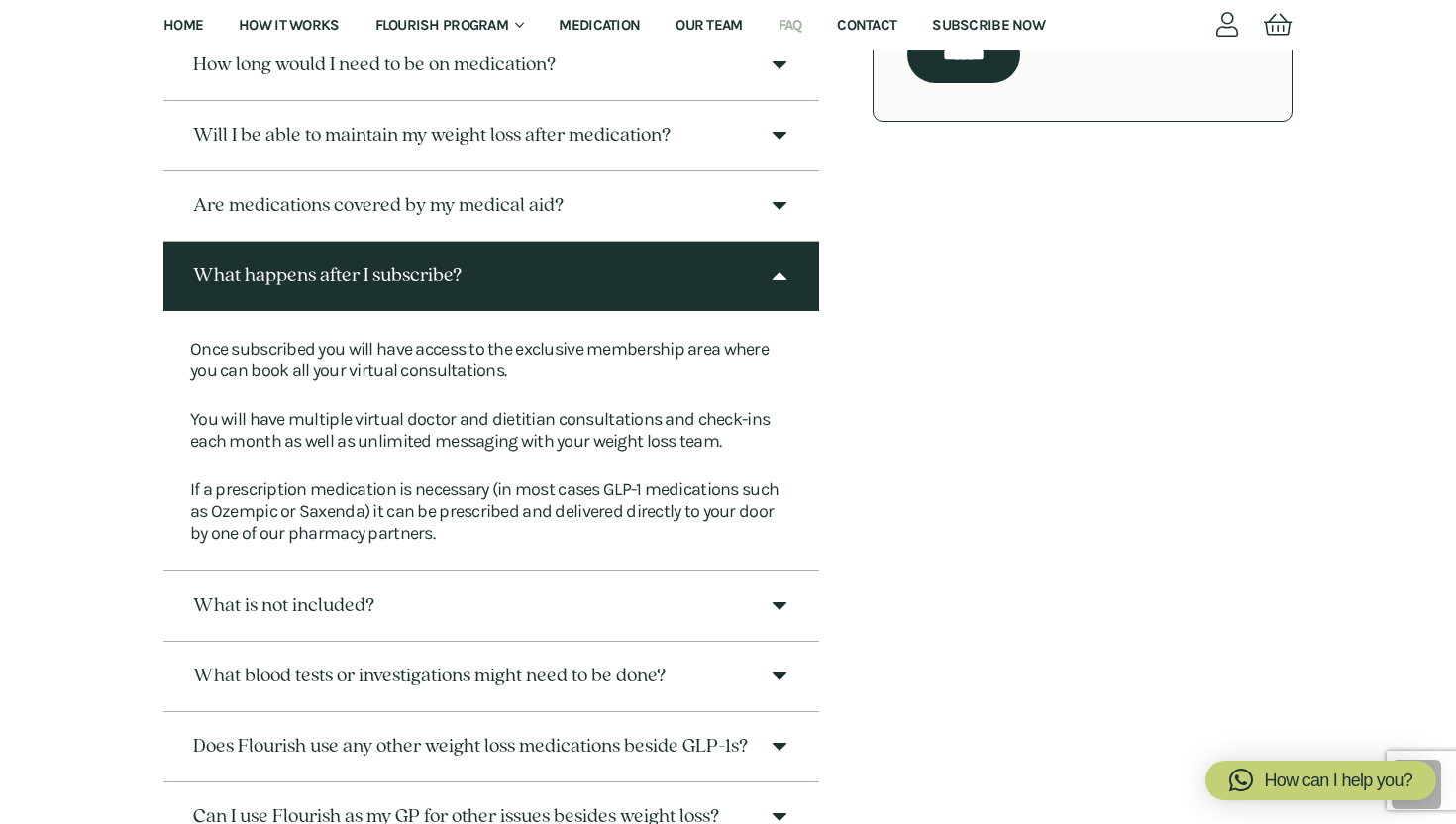 click at bounding box center (780, 276) 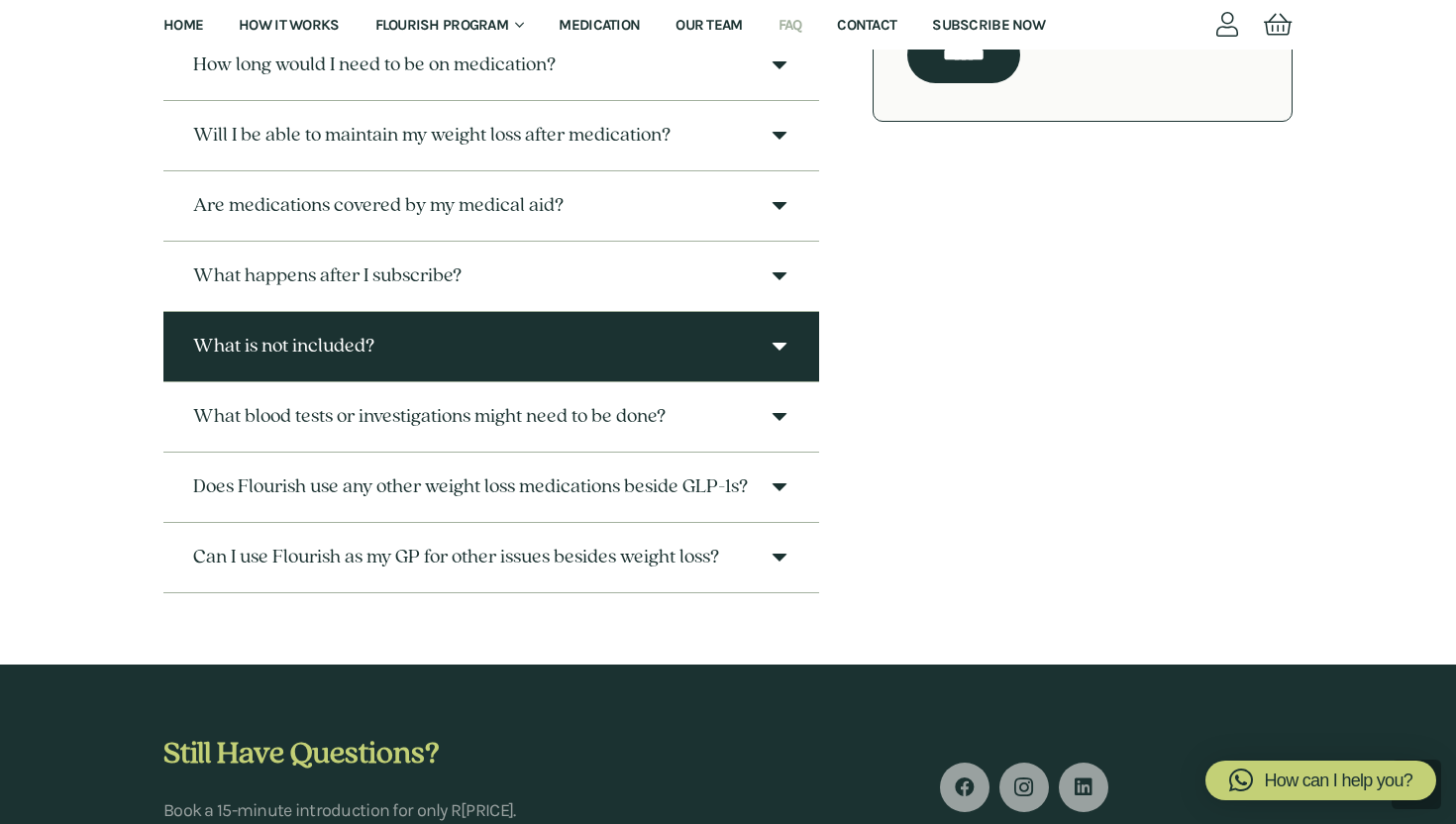 click at bounding box center [780, 347] 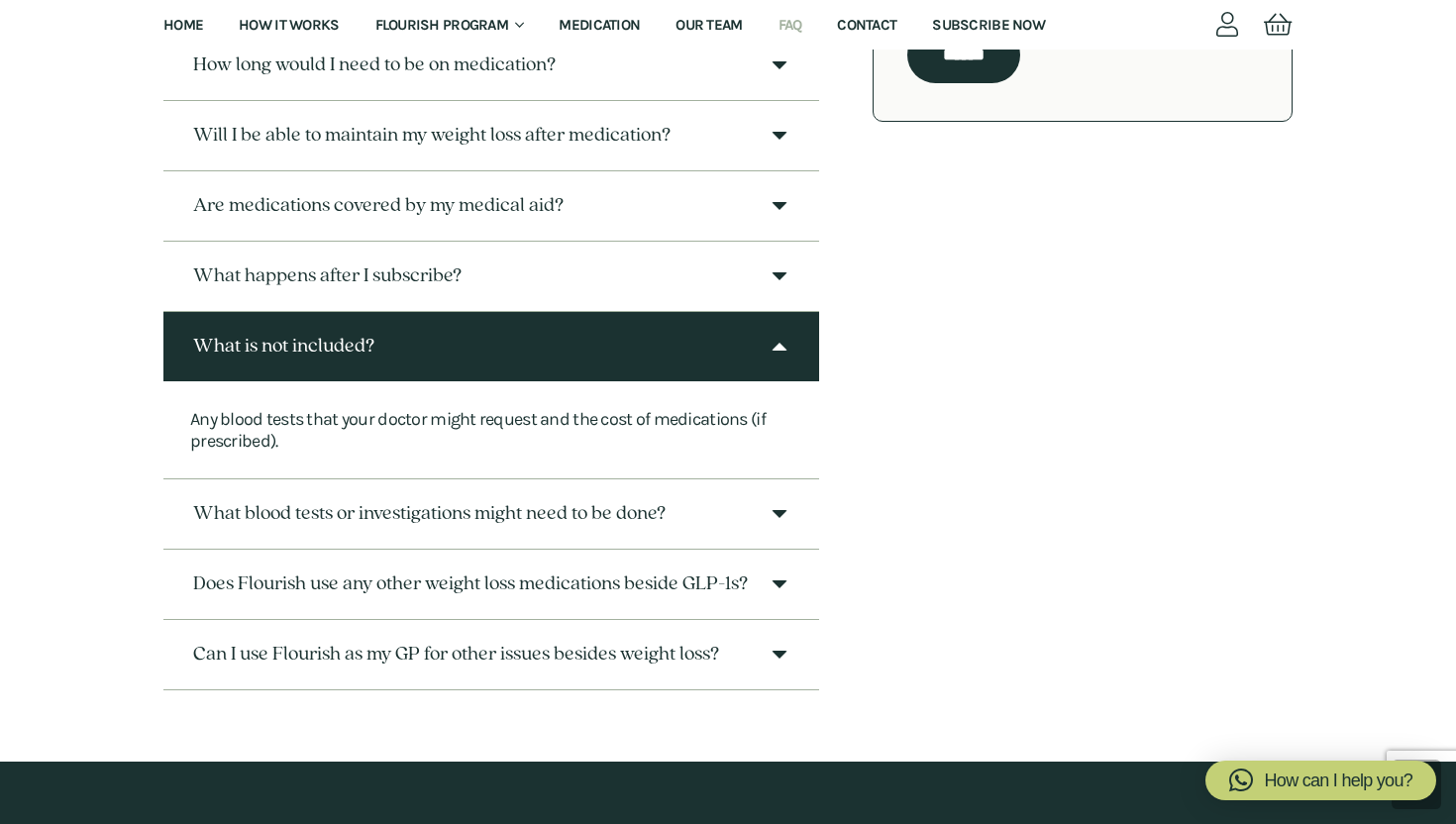 click on "What is not included?" at bounding box center [491, 347] 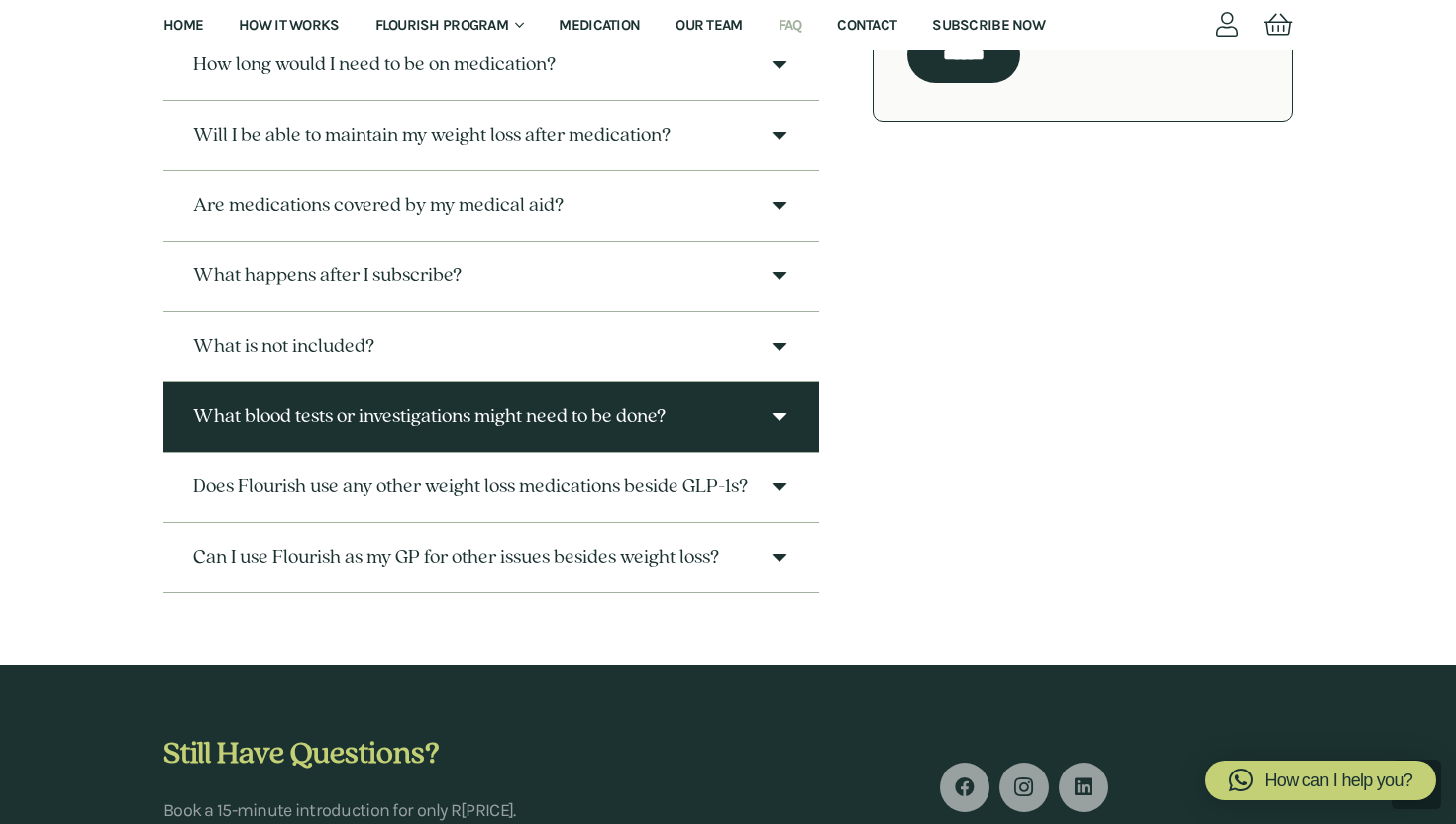click at bounding box center (780, 417) 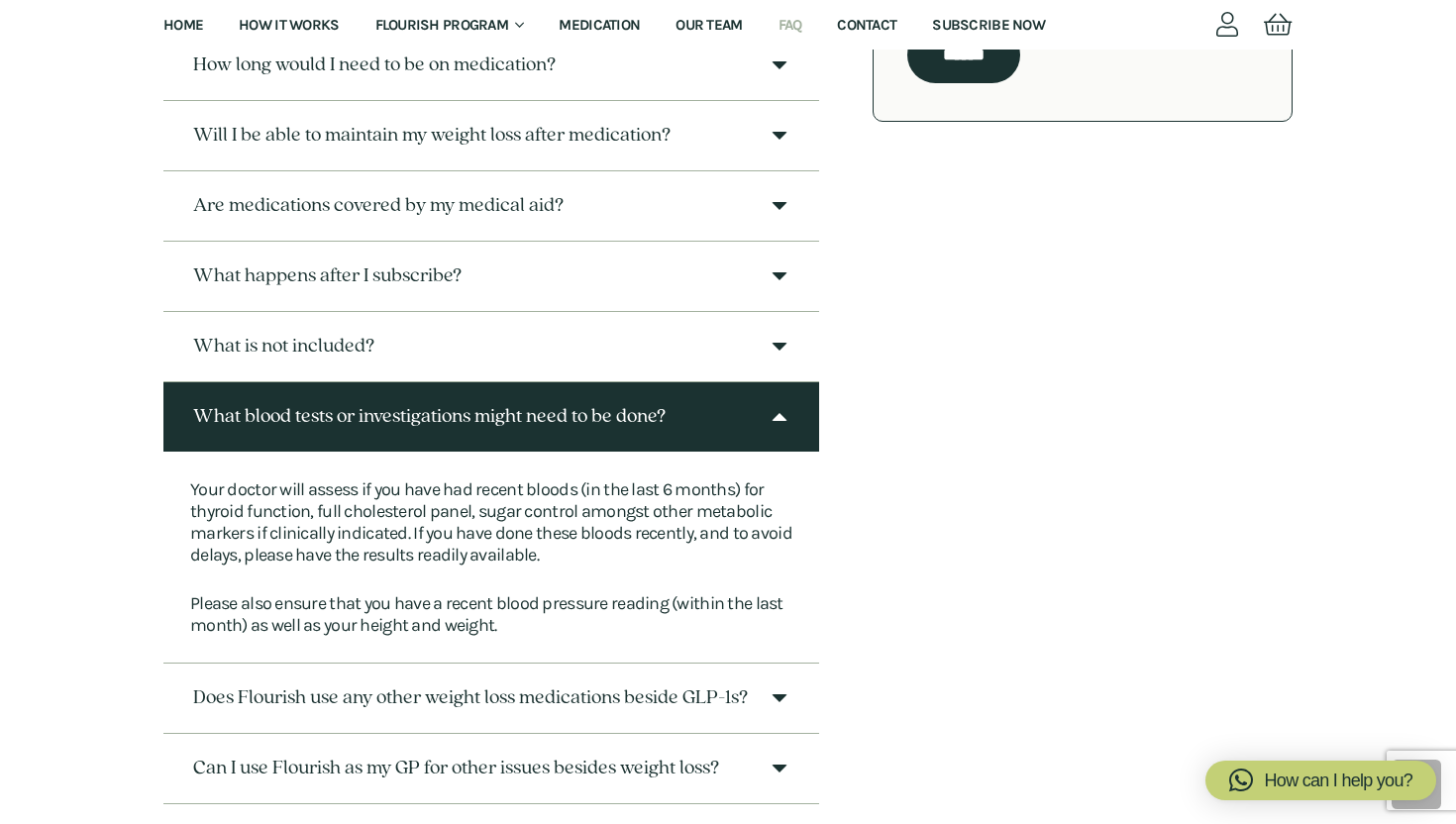 click at bounding box center [780, 417] 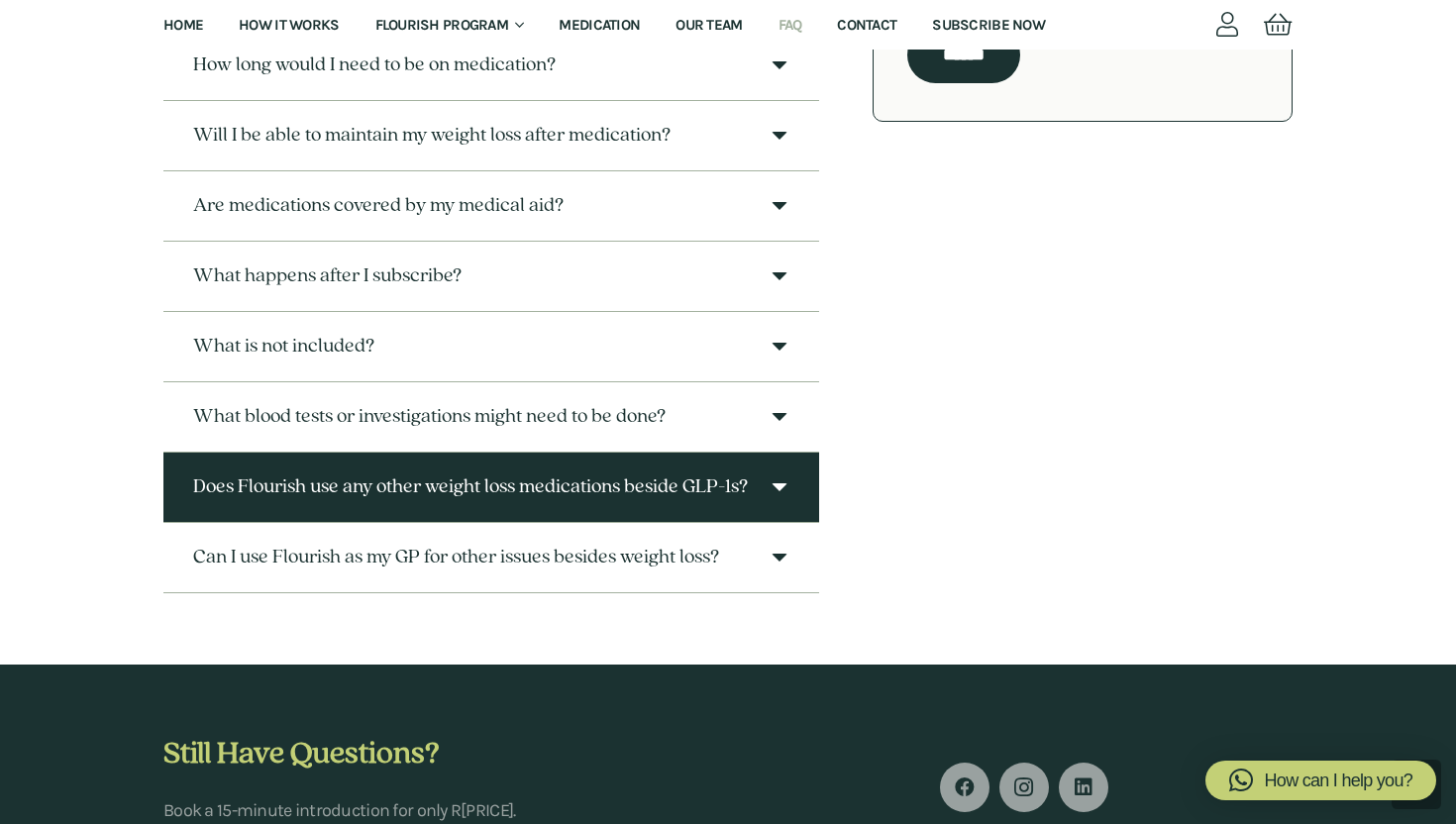 click at bounding box center [780, 487] 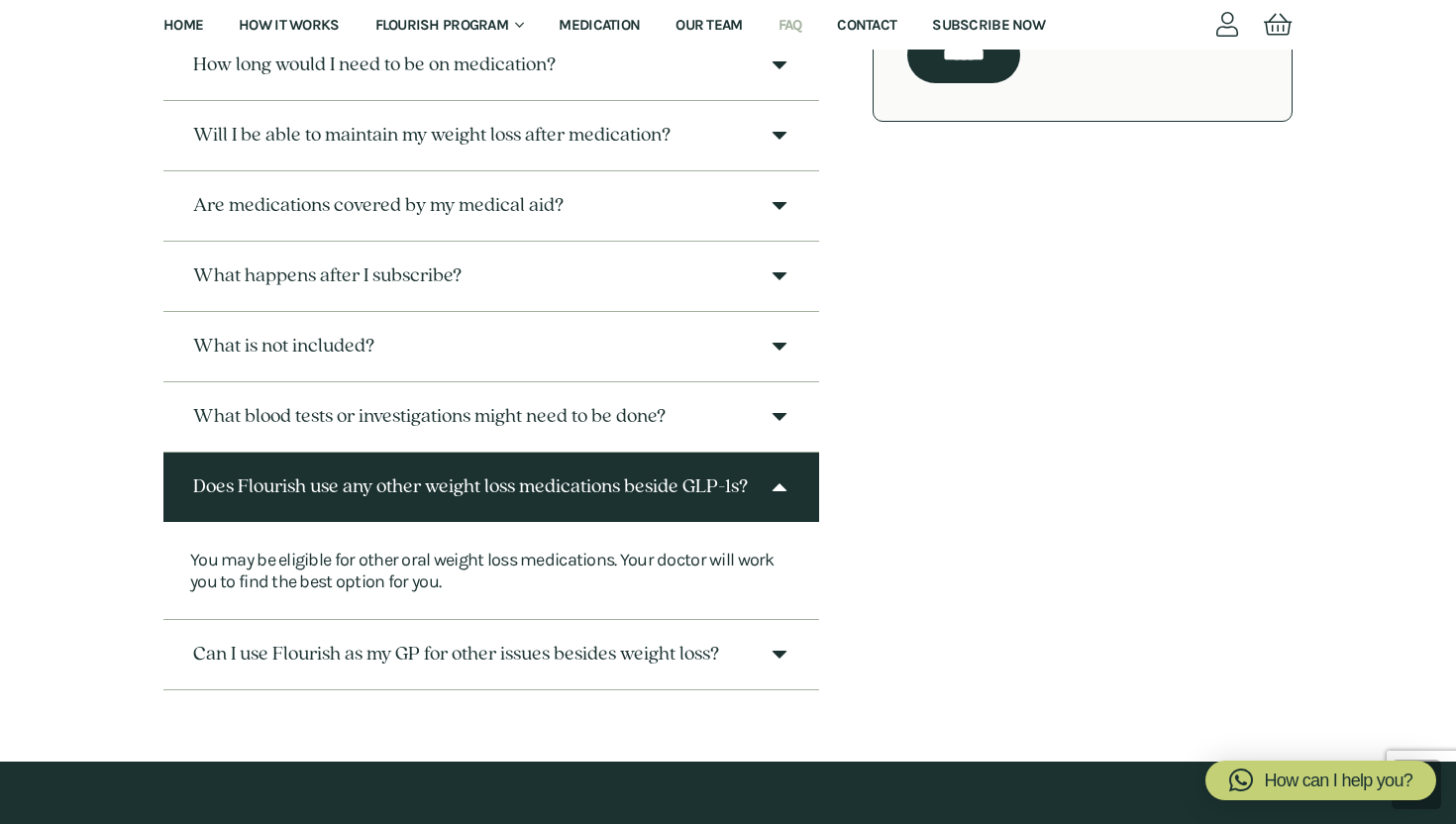 click at bounding box center (780, 487) 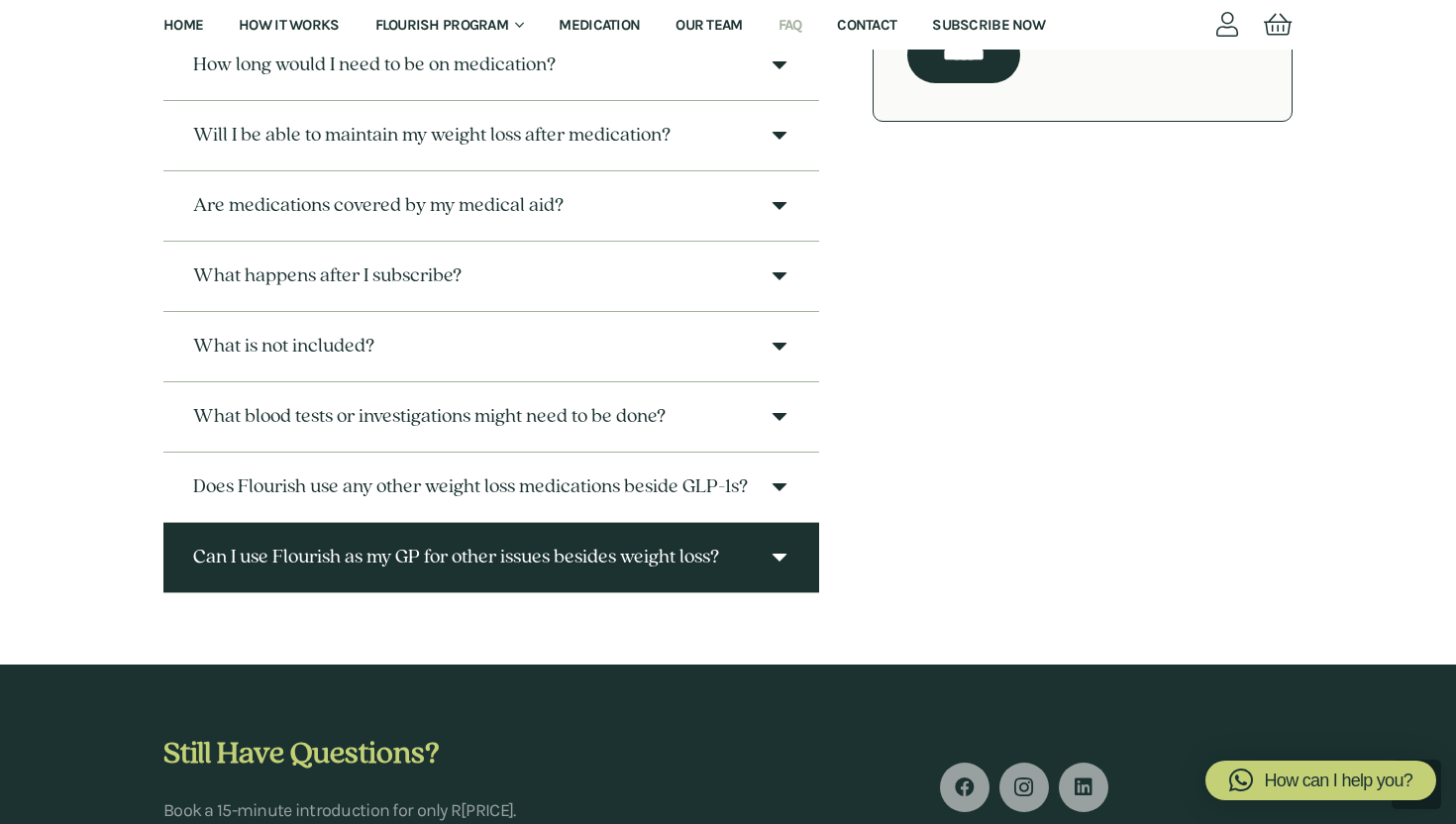 click at bounding box center (780, 558) 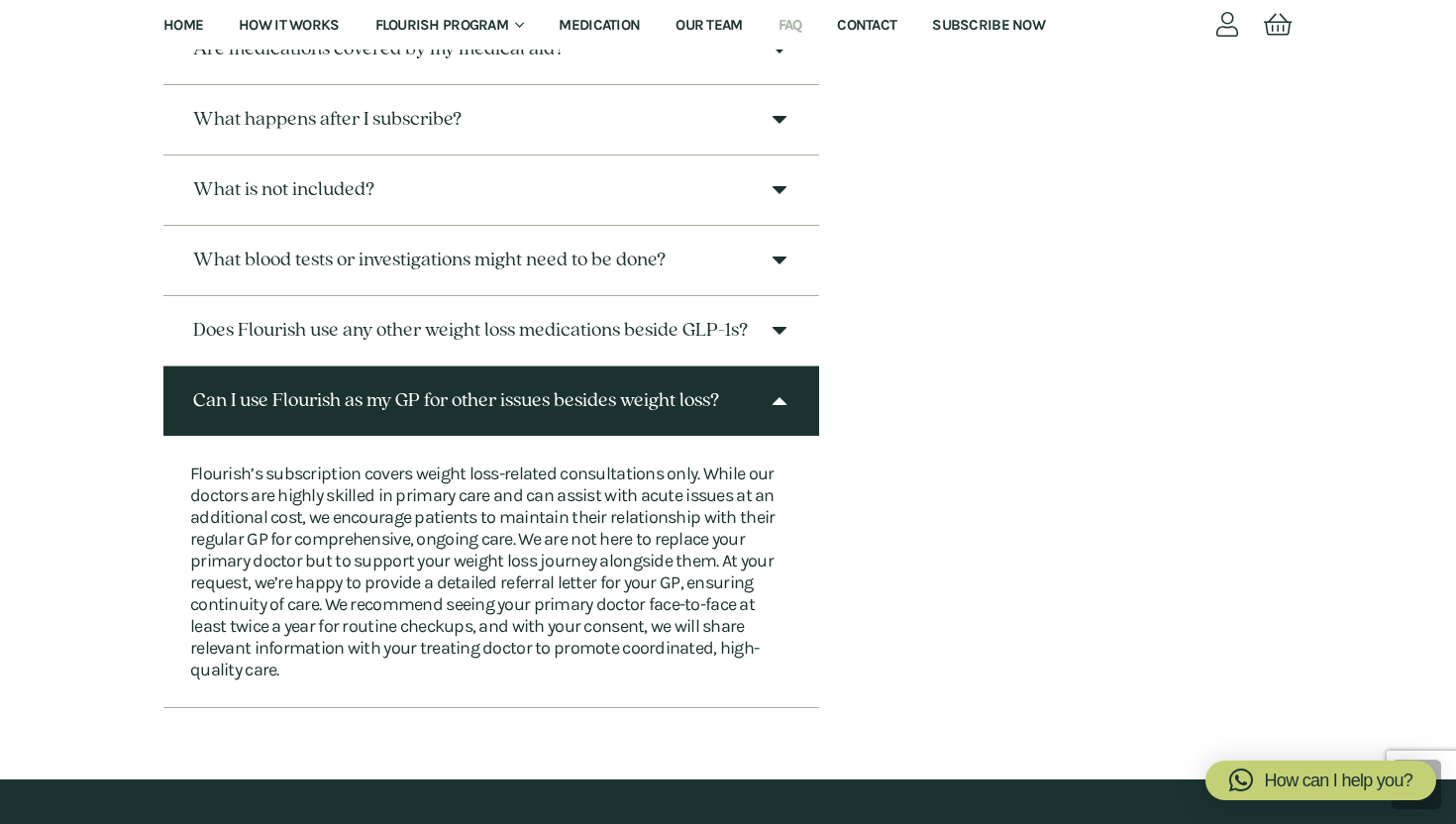 scroll, scrollTop: 1019, scrollLeft: 0, axis: vertical 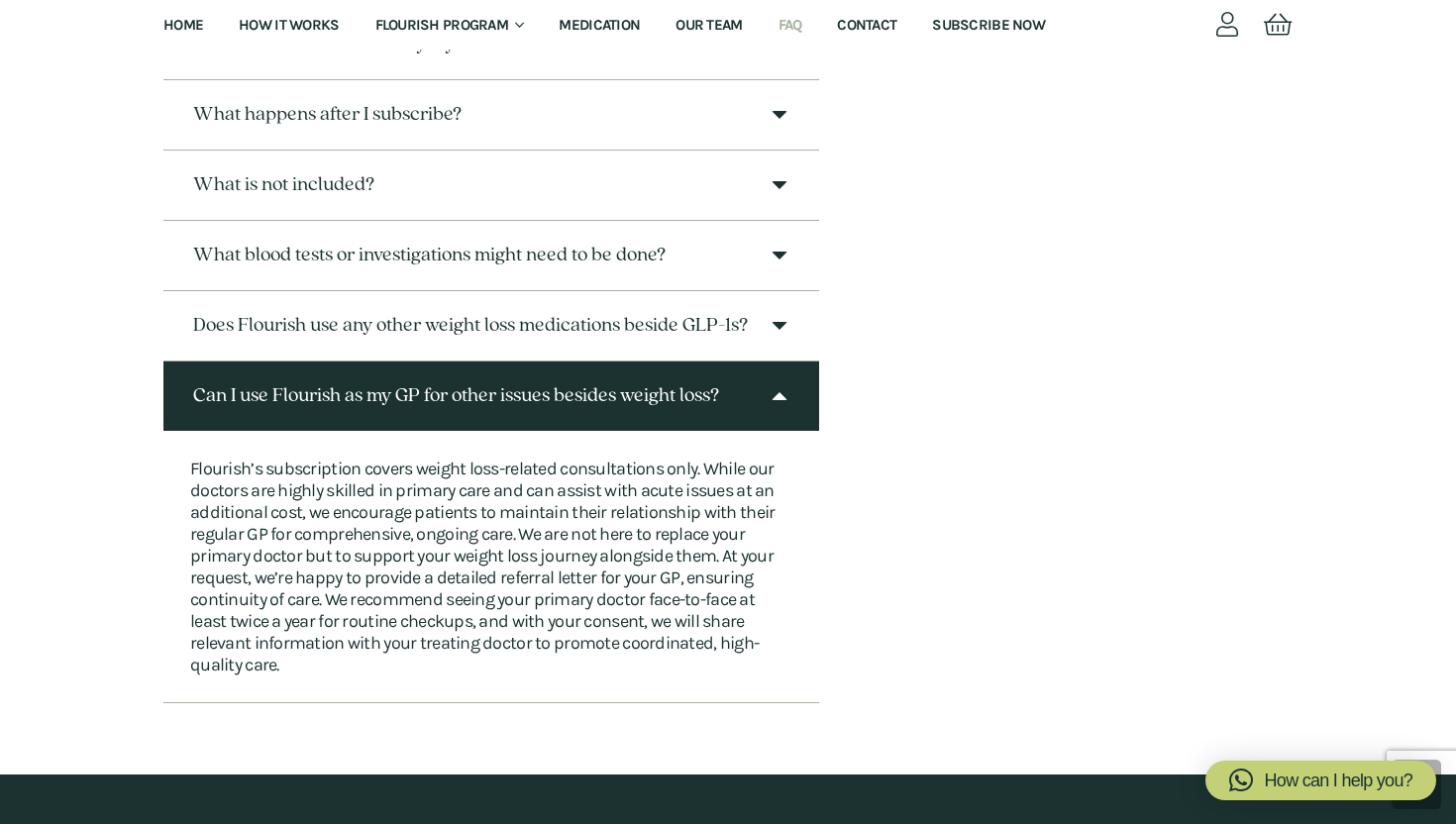 click at bounding box center (780, 396) 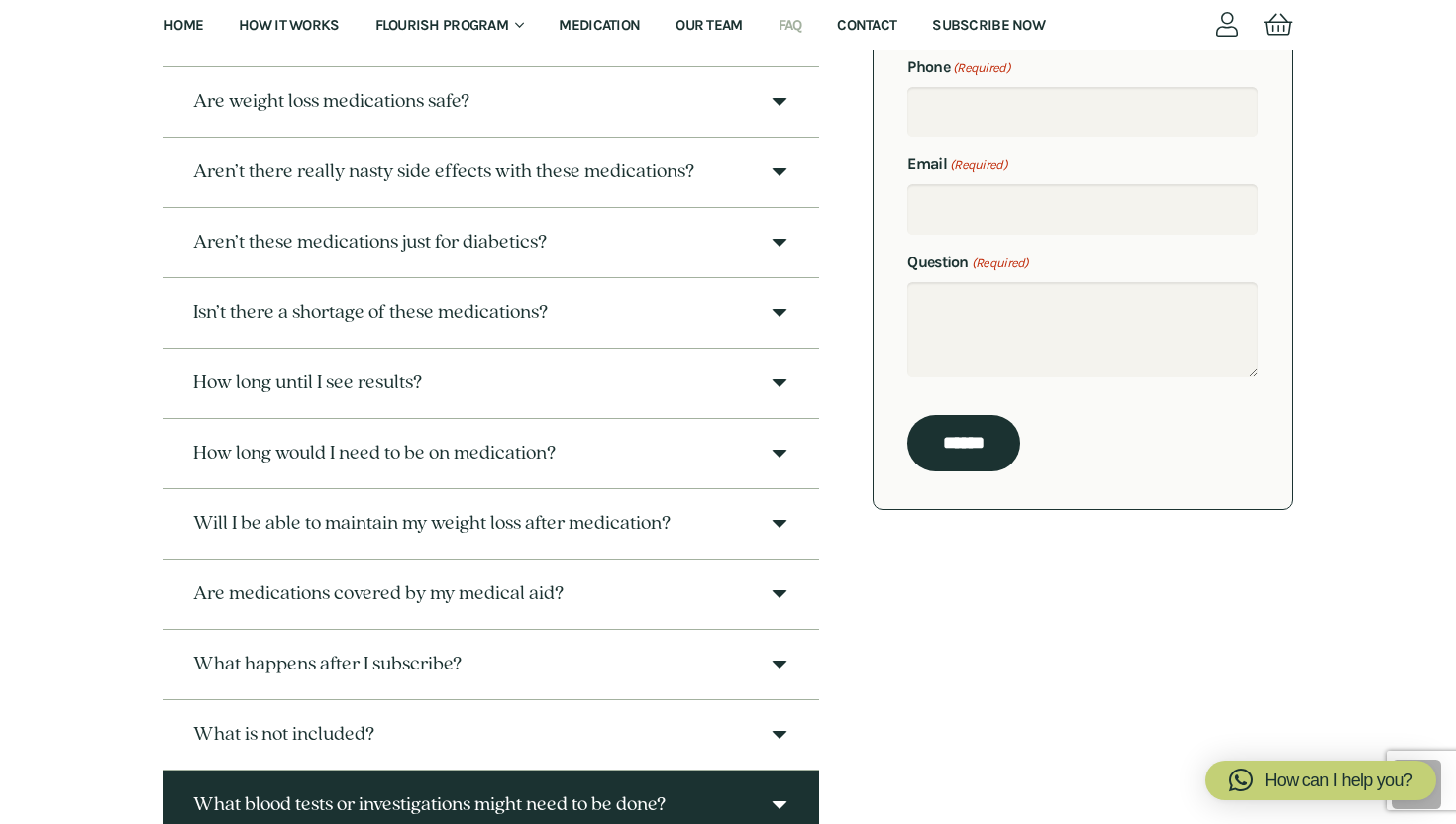 scroll, scrollTop: 0, scrollLeft: 0, axis: both 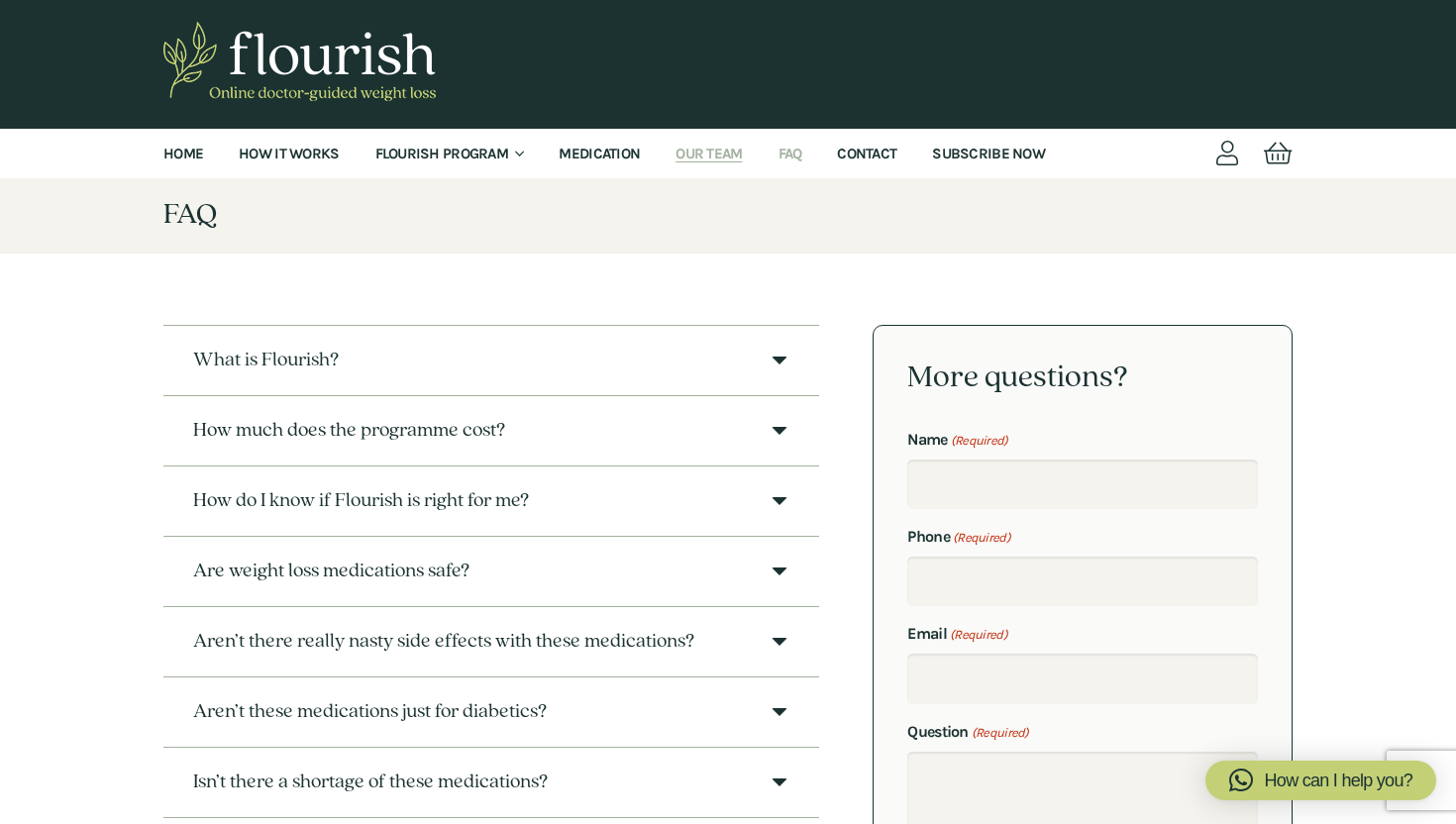click on "Our Team" at bounding box center (708, 154) 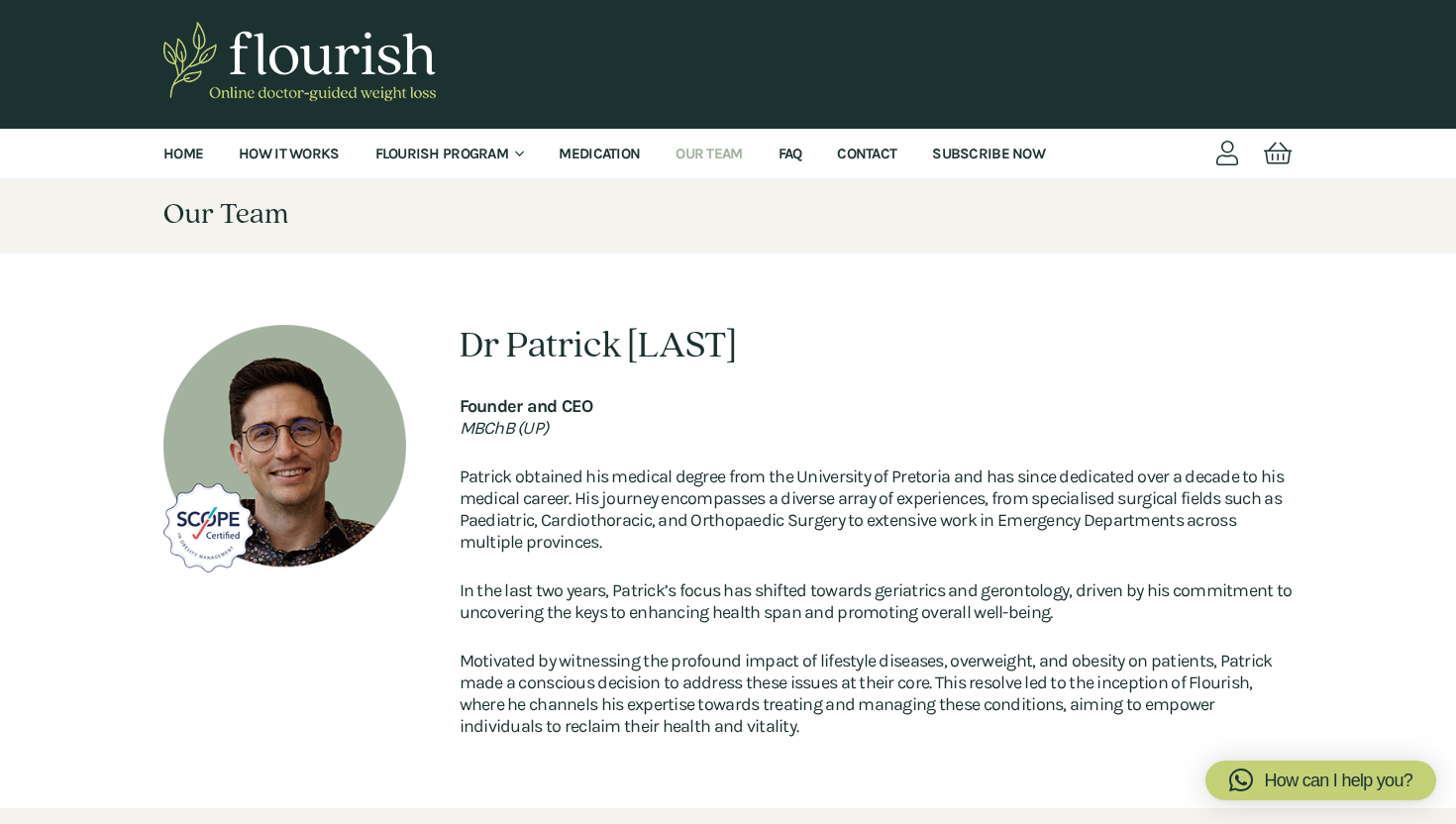 scroll, scrollTop: 0, scrollLeft: 0, axis: both 